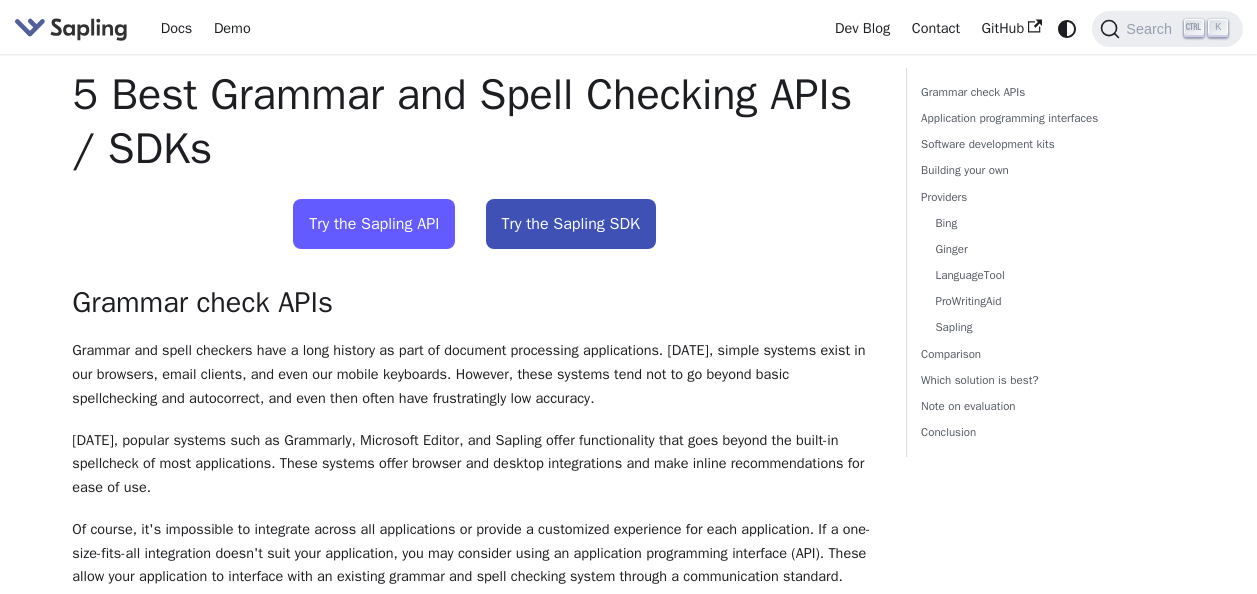 scroll, scrollTop: 0, scrollLeft: 0, axis: both 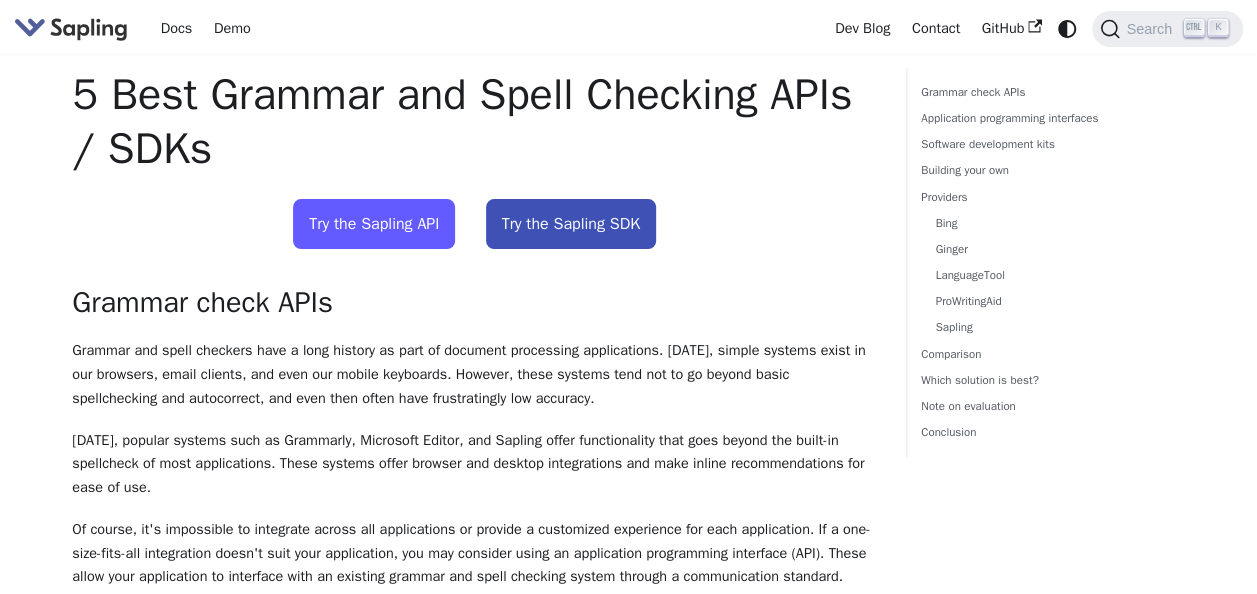 click on "Try the Sapling API" at bounding box center (374, 224) 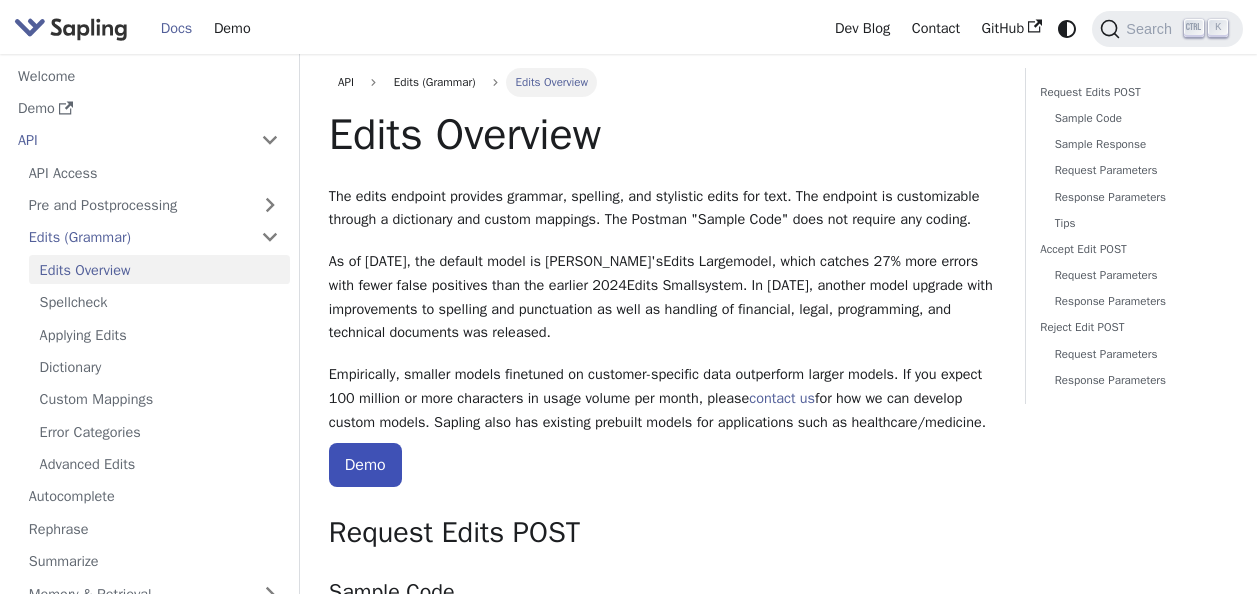 scroll, scrollTop: 0, scrollLeft: 0, axis: both 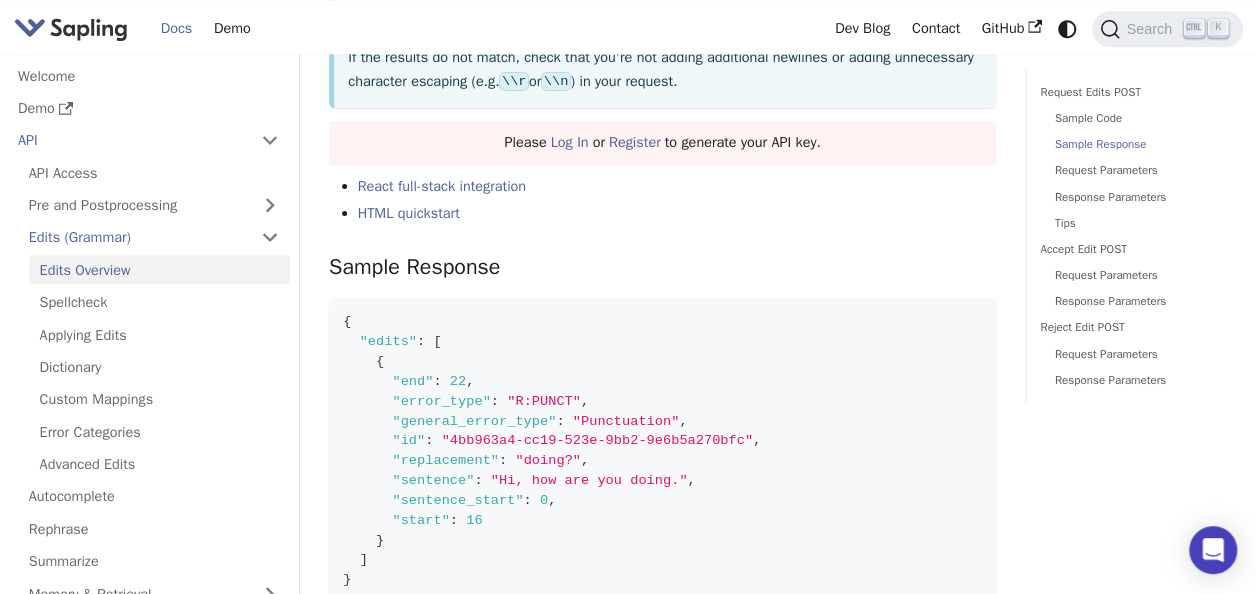 click on "HTML quickstart" at bounding box center (677, 214) 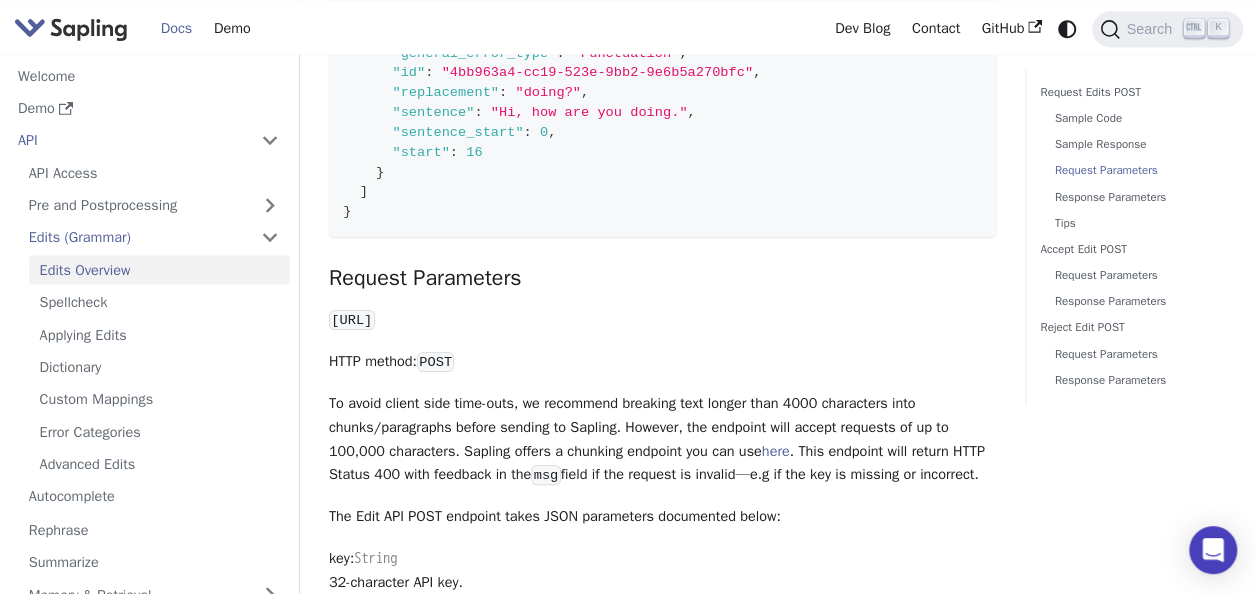 scroll, scrollTop: 1400, scrollLeft: 0, axis: vertical 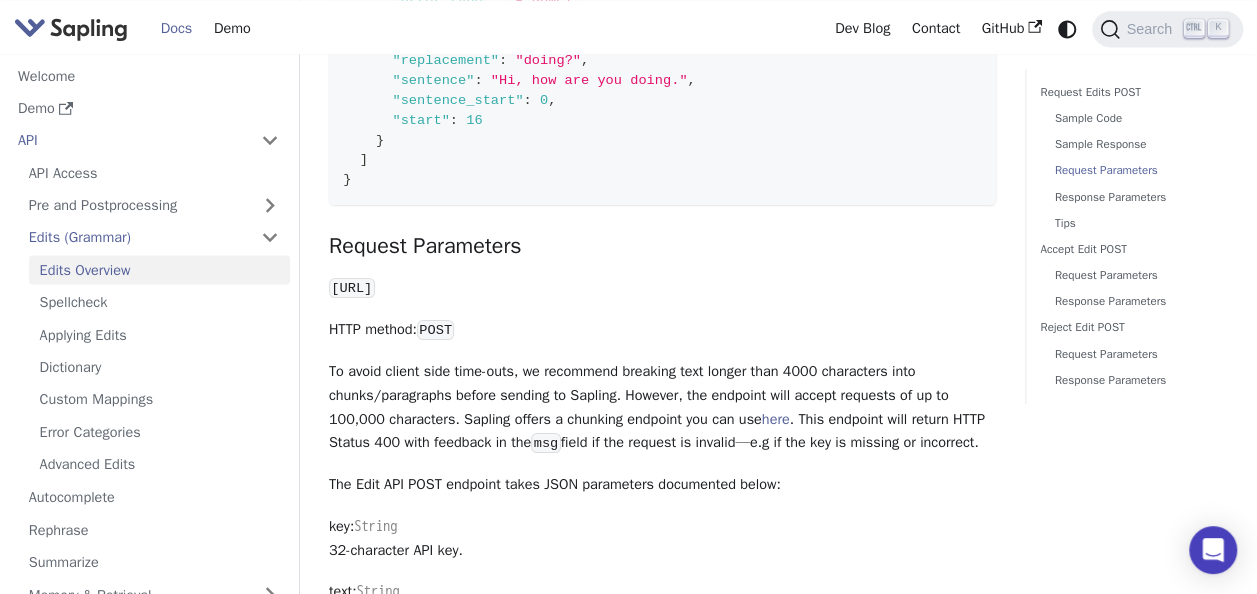 click on "Request Edits POST Sample Code Sample Response Request Parameters Response Parameters Tips Accept Edit POST Request Parameters Response Parameters Reject Edit POST Request Parameters Response Parameters" at bounding box center [1127, 1995] 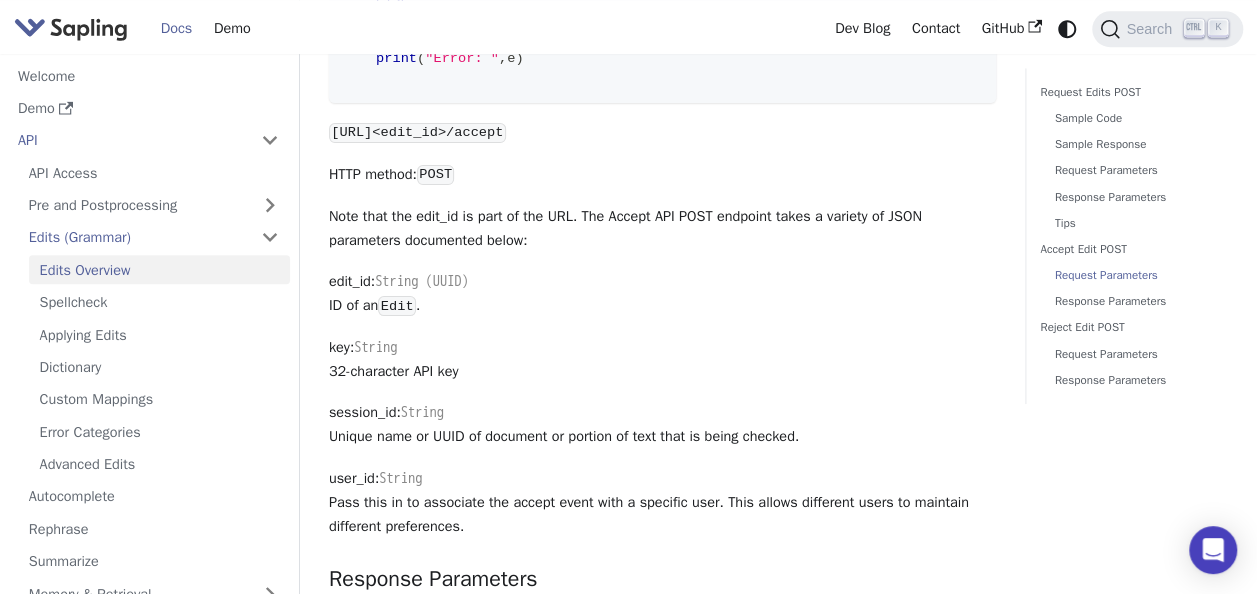 scroll, scrollTop: 4400, scrollLeft: 0, axis: vertical 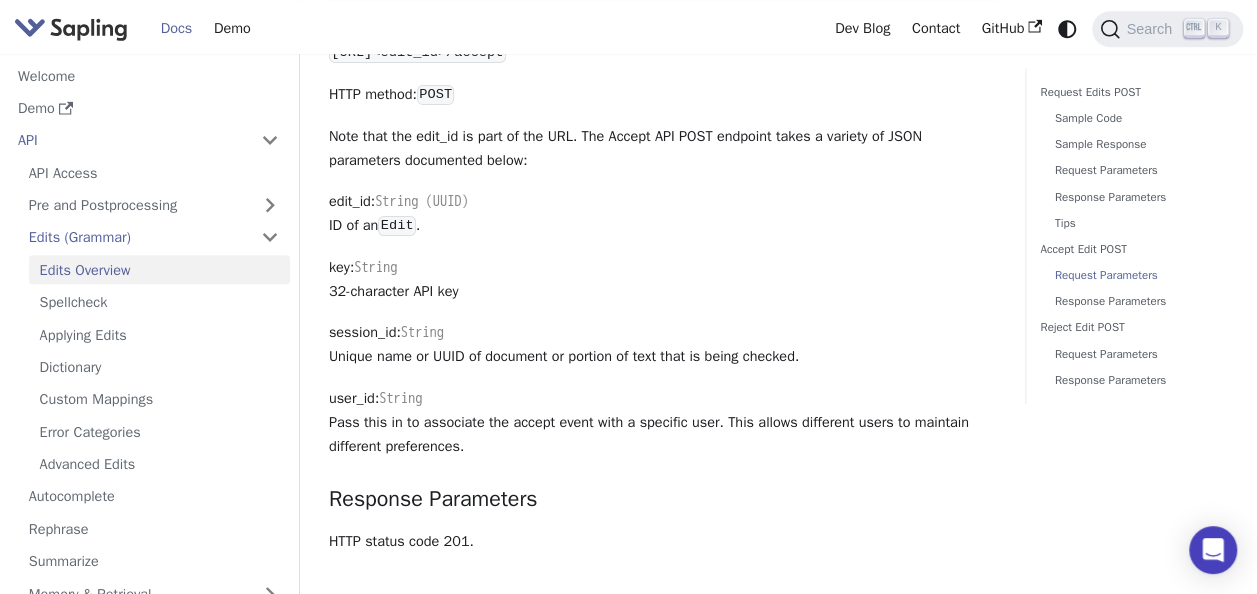 drag, startPoint x: 330, startPoint y: 328, endPoint x: 541, endPoint y: 325, distance: 211.02133 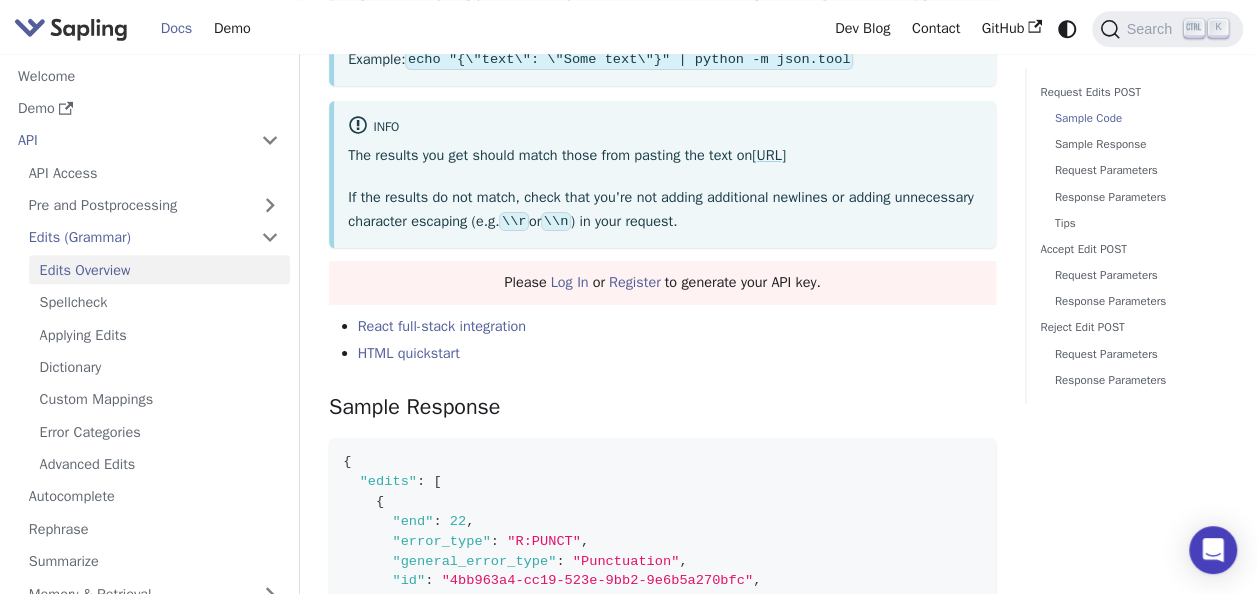scroll, scrollTop: 900, scrollLeft: 0, axis: vertical 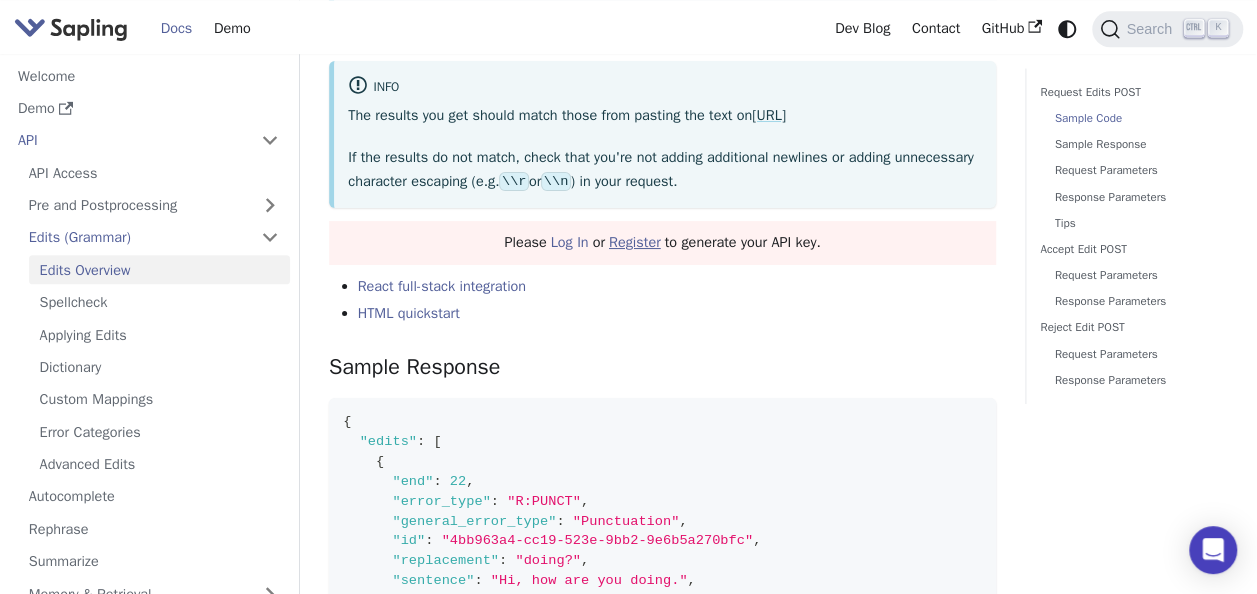 click on "Register" at bounding box center [635, 242] 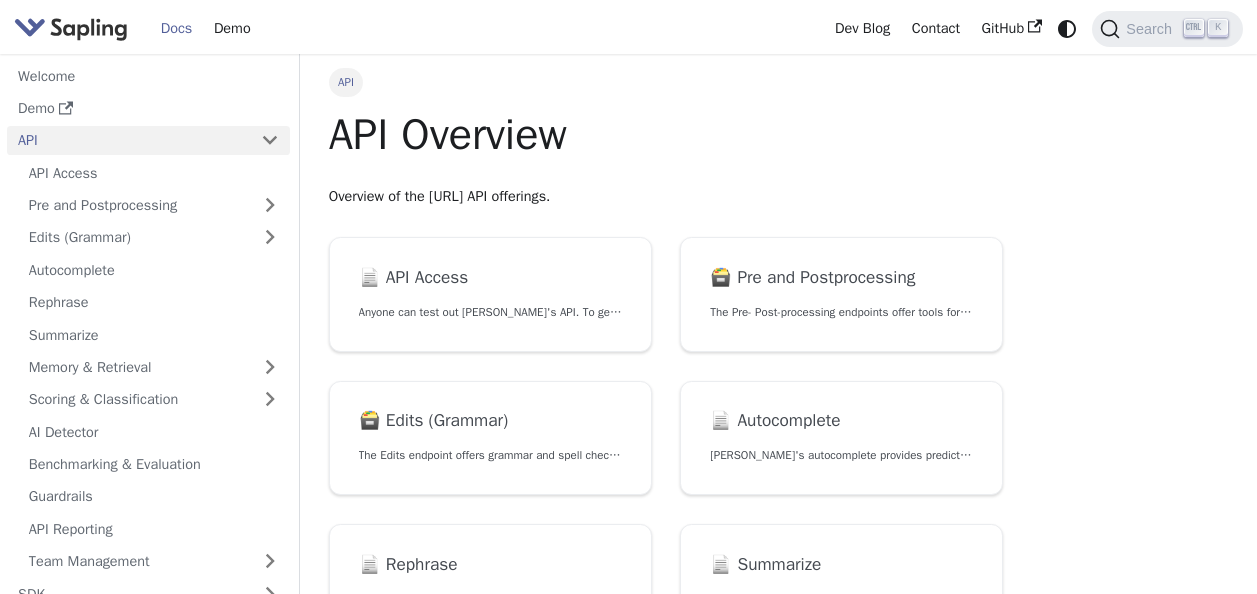scroll, scrollTop: 0, scrollLeft: 0, axis: both 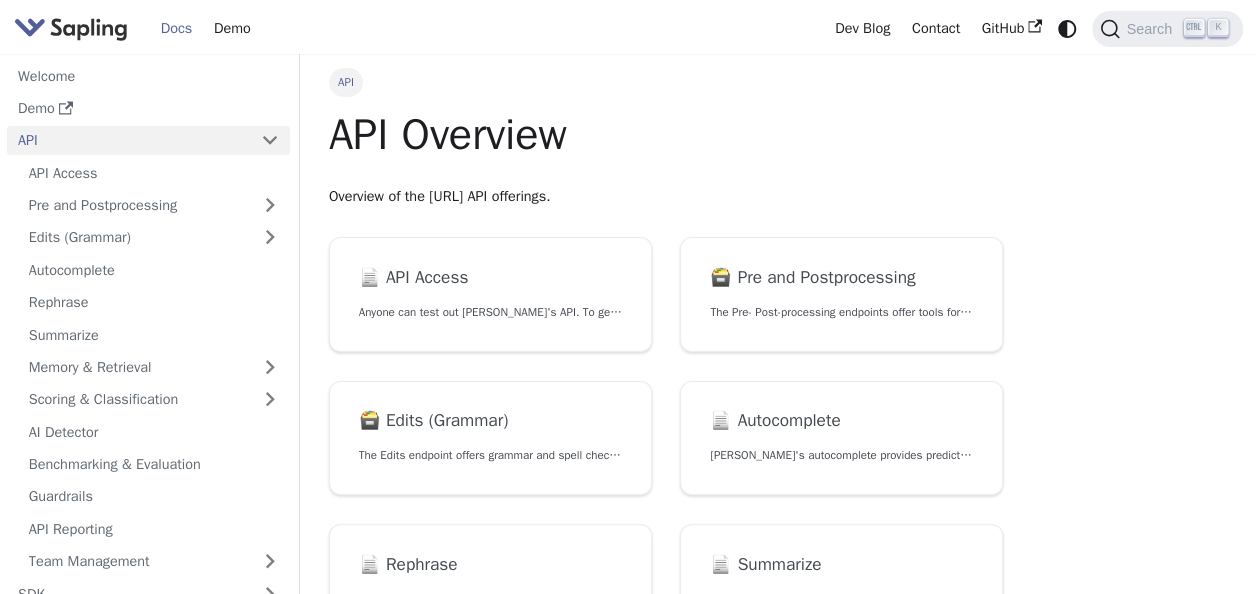 drag, startPoint x: 0, startPoint y: 0, endPoint x: 820, endPoint y: 122, distance: 829.02594 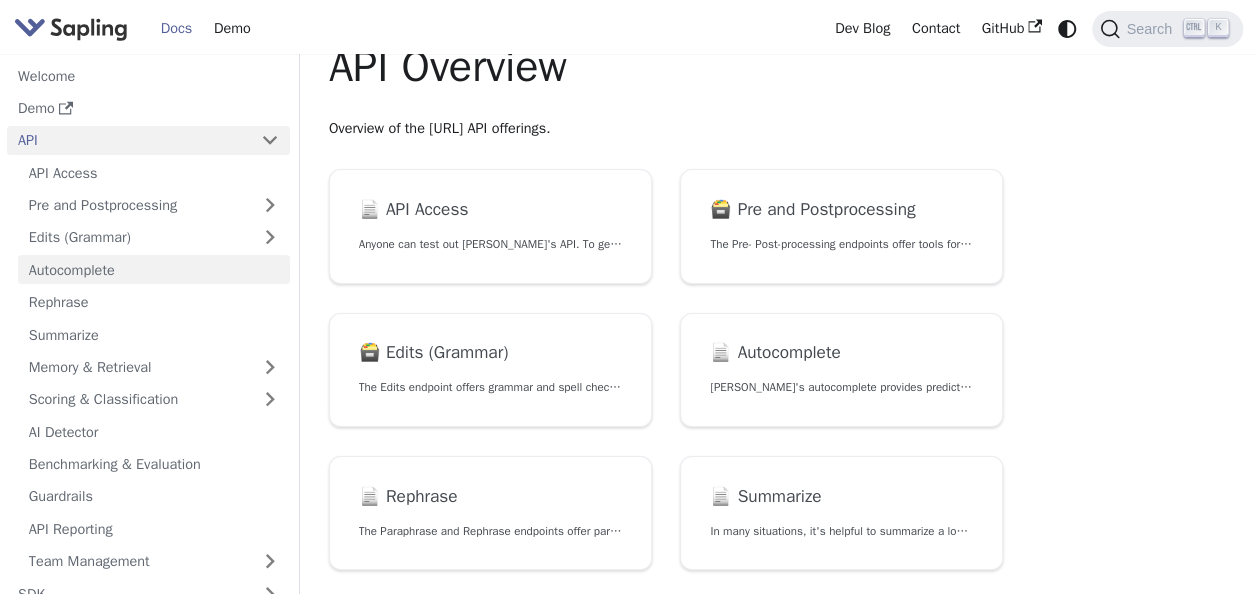 scroll, scrollTop: 100, scrollLeft: 0, axis: vertical 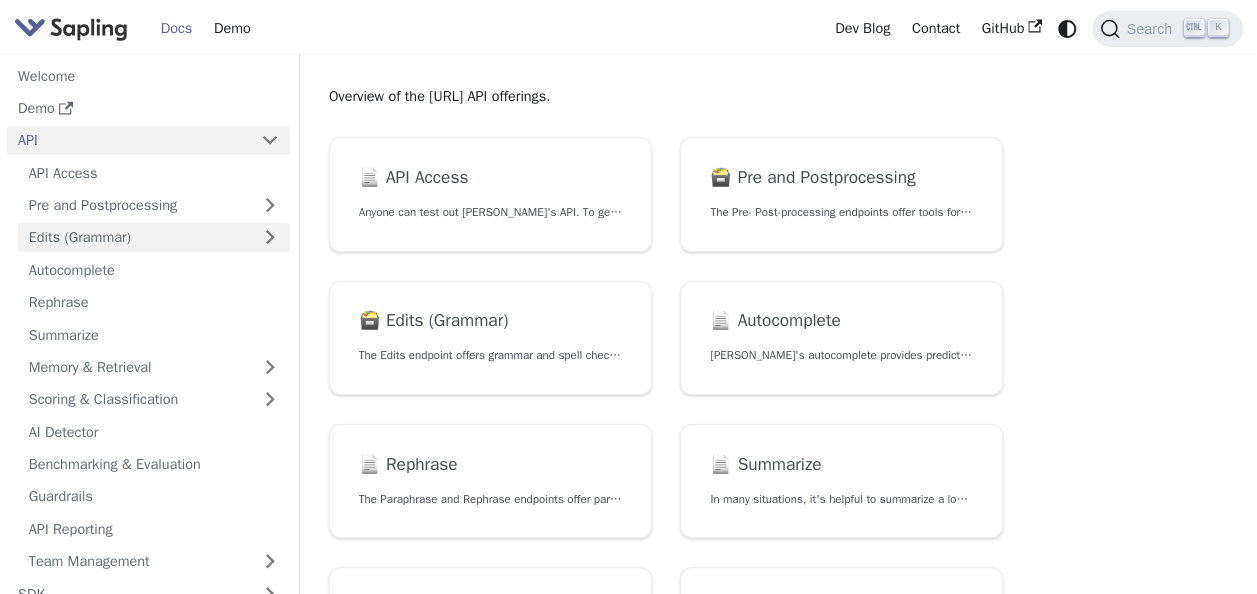click on "Edits (Grammar)" at bounding box center (154, 237) 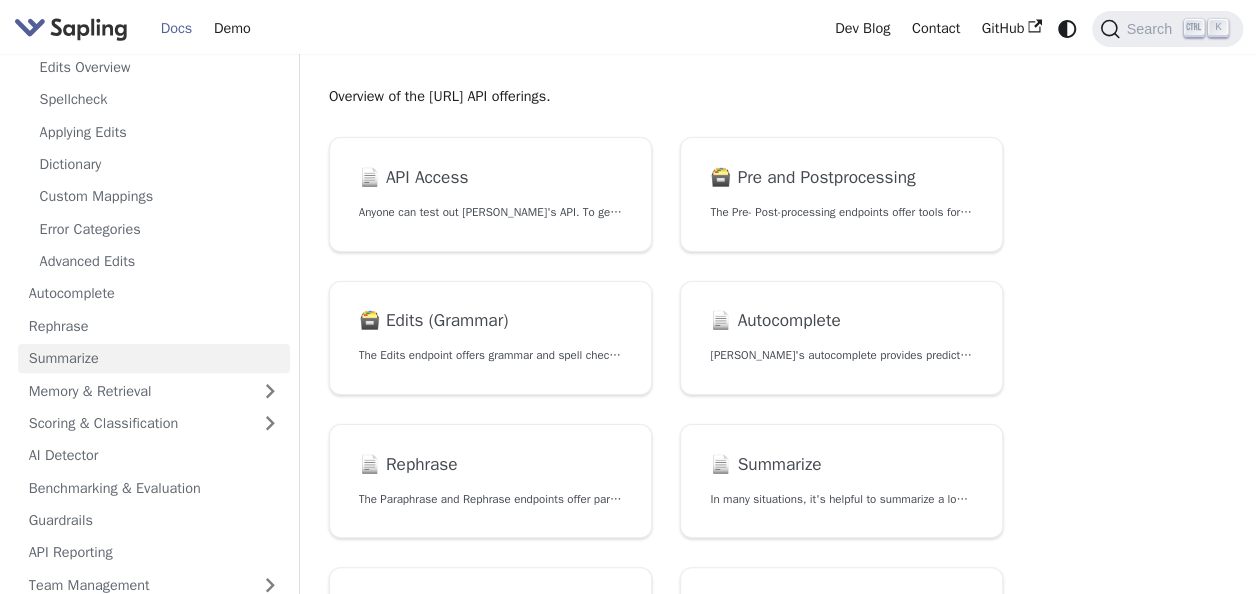 scroll, scrollTop: 0, scrollLeft: 0, axis: both 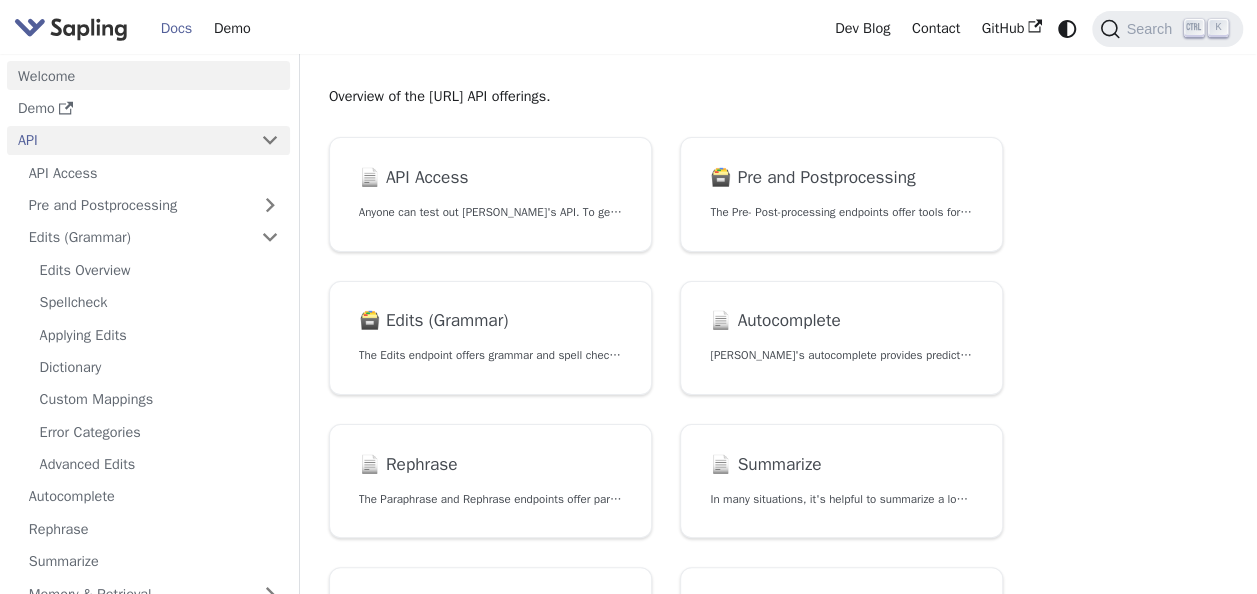 click on "Welcome" at bounding box center [148, 75] 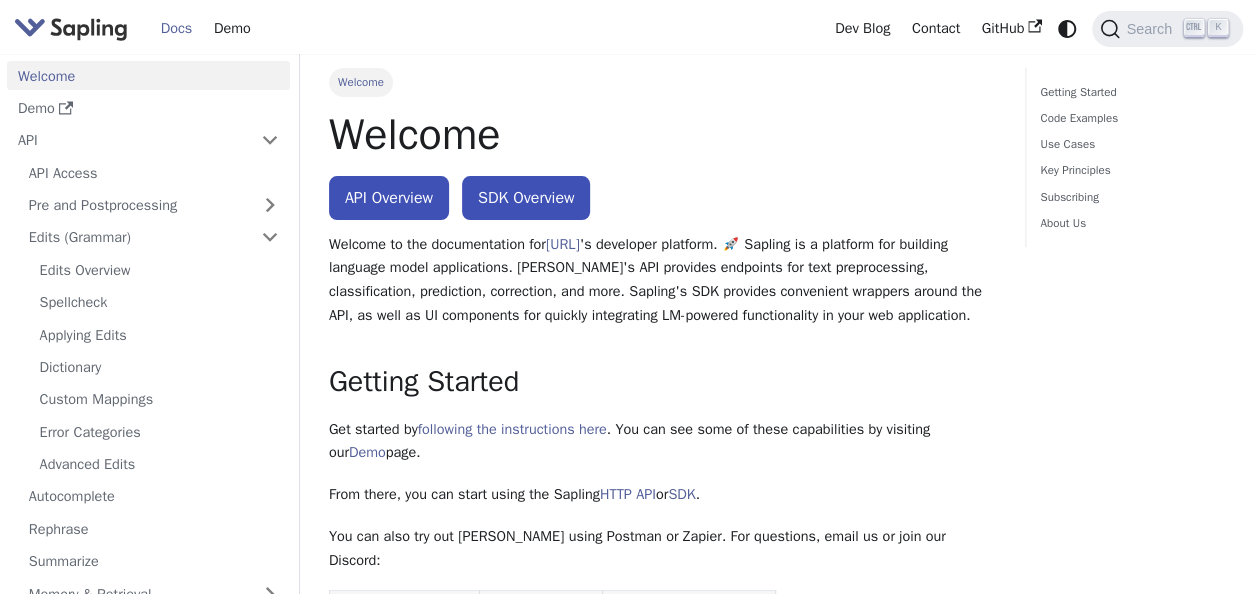 scroll, scrollTop: 100, scrollLeft: 0, axis: vertical 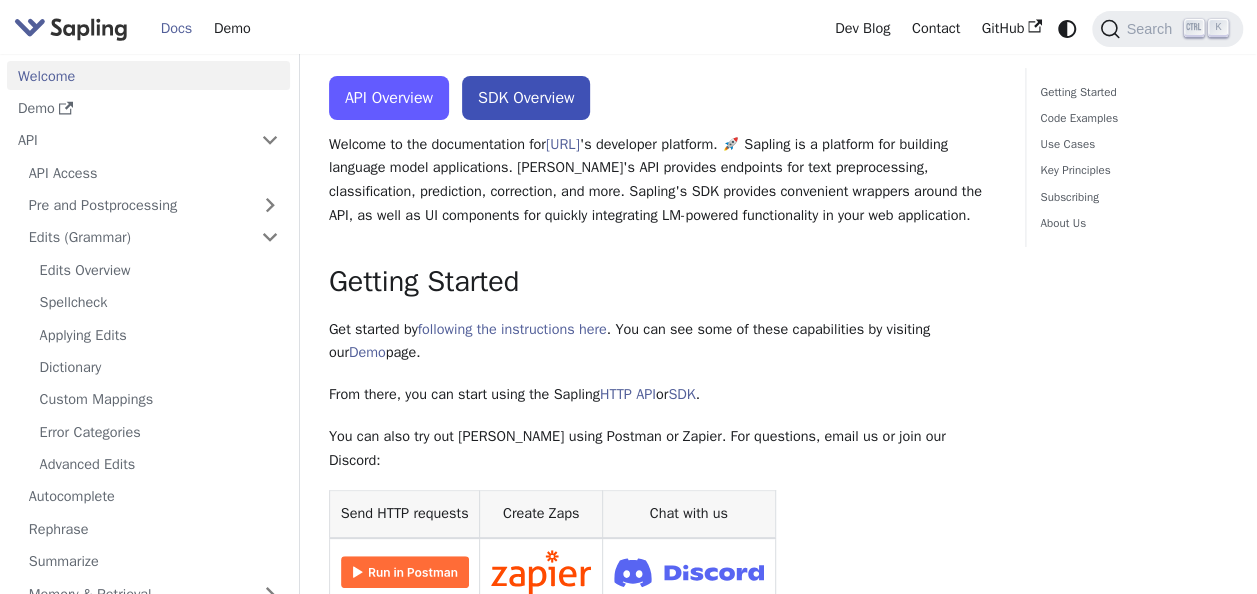 click on "API Overview" at bounding box center [389, 98] 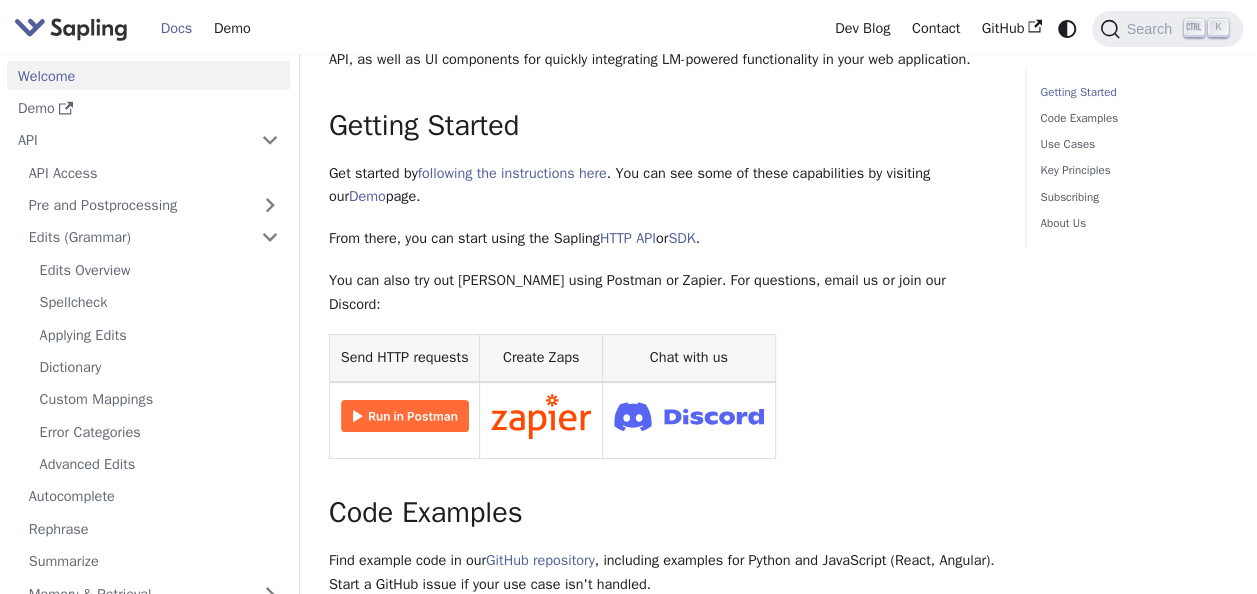 scroll, scrollTop: 300, scrollLeft: 0, axis: vertical 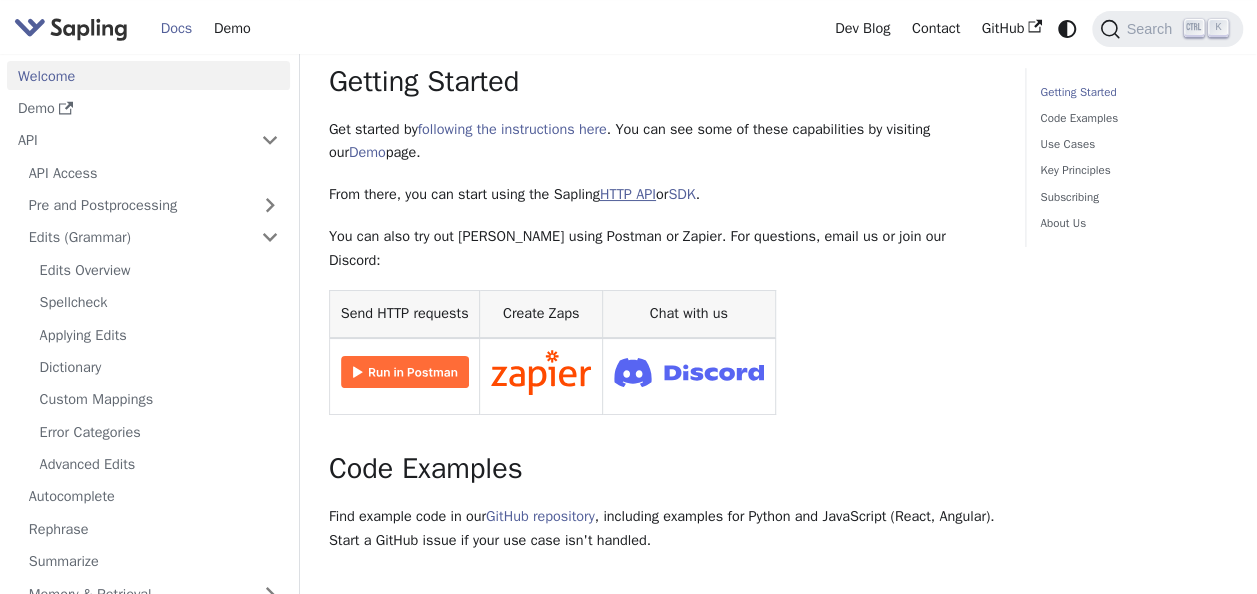 click on "HTTP API" at bounding box center (628, 194) 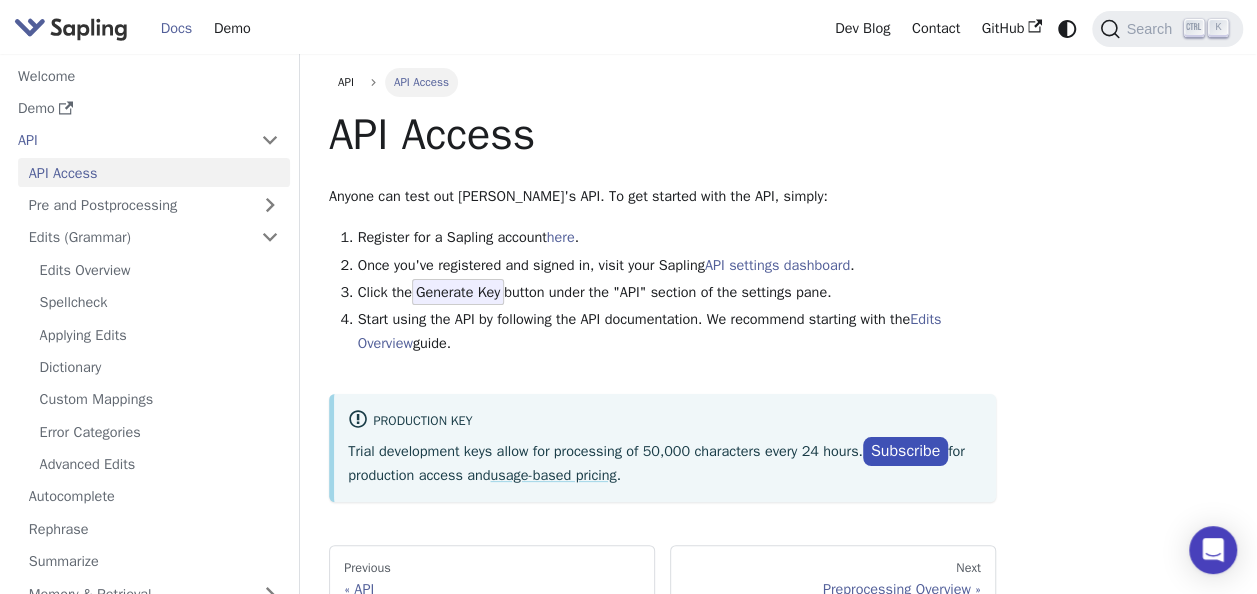 scroll, scrollTop: 100, scrollLeft: 0, axis: vertical 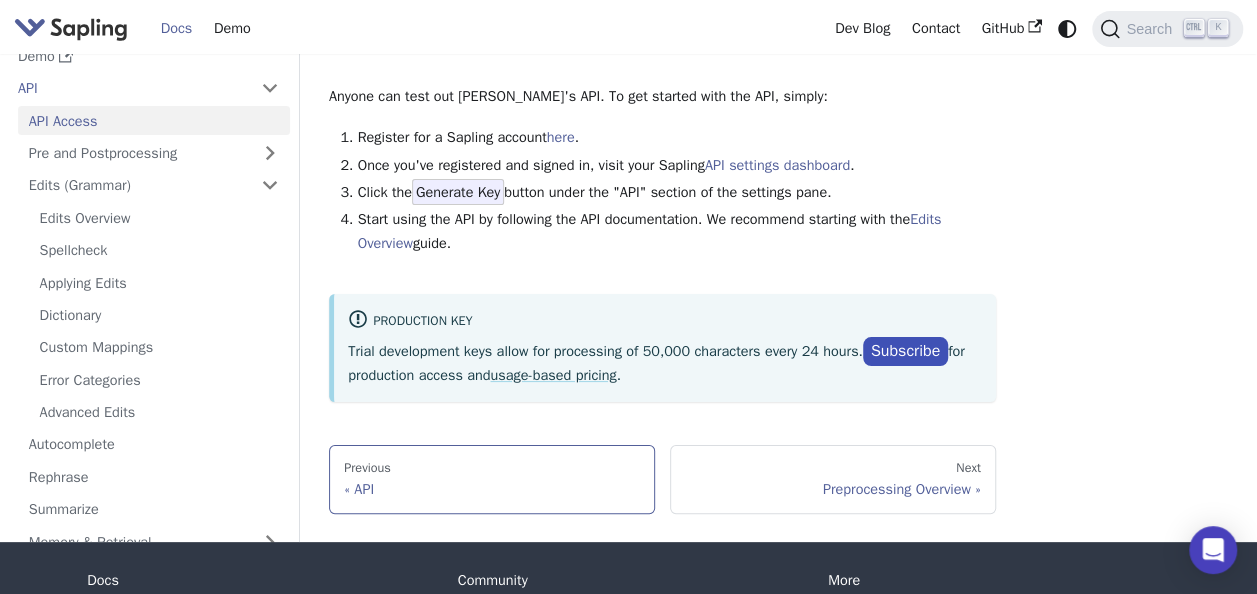 click on "Previous" at bounding box center (492, 469) 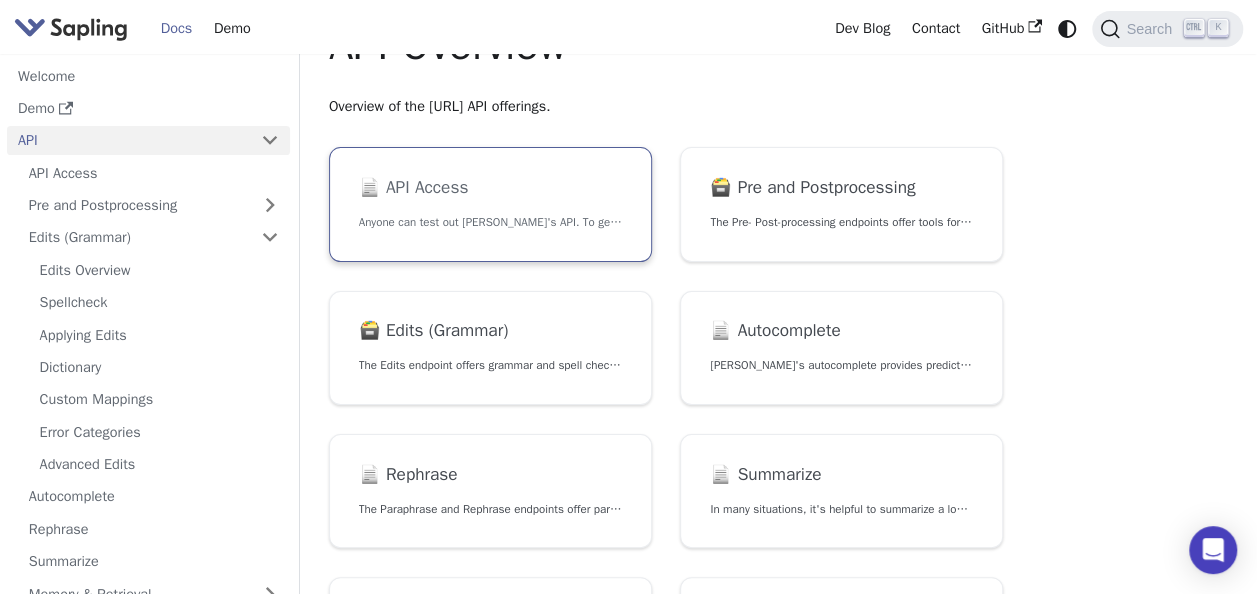 scroll, scrollTop: 200, scrollLeft: 0, axis: vertical 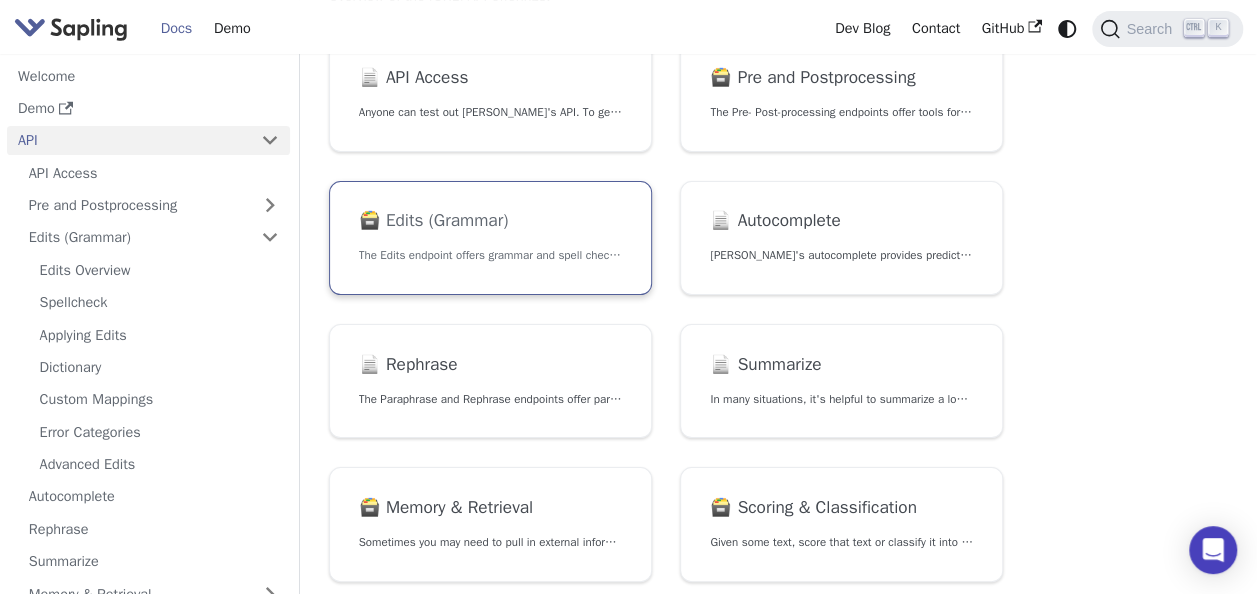 click on "🗃️   Edits (Grammar)" at bounding box center [490, 221] 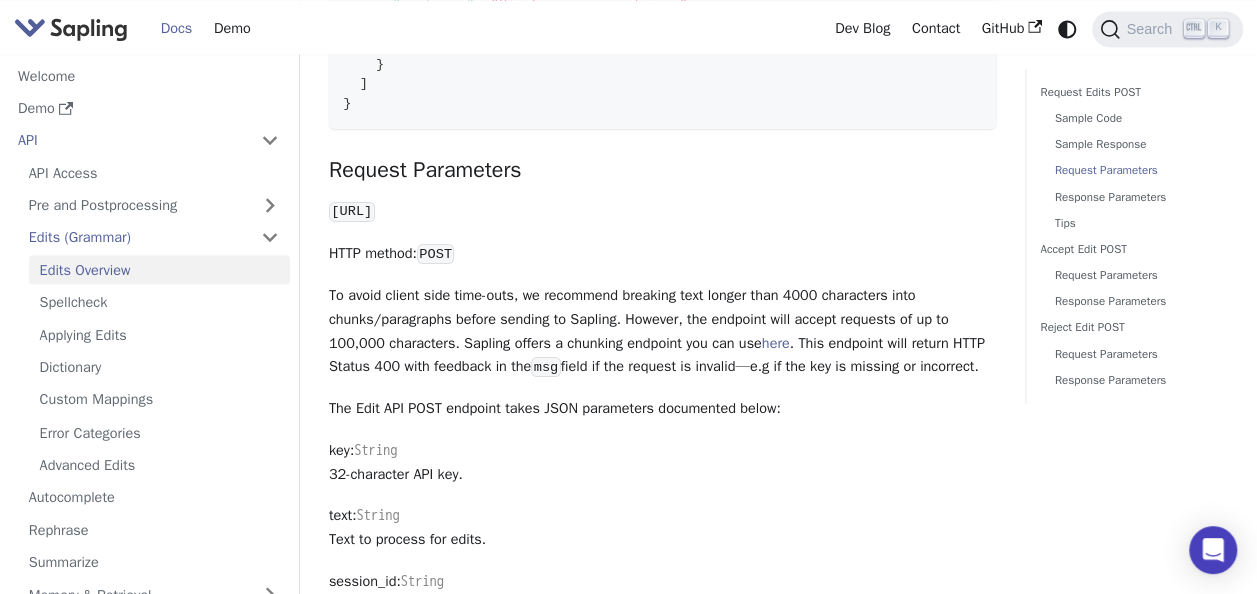 scroll, scrollTop: 1500, scrollLeft: 0, axis: vertical 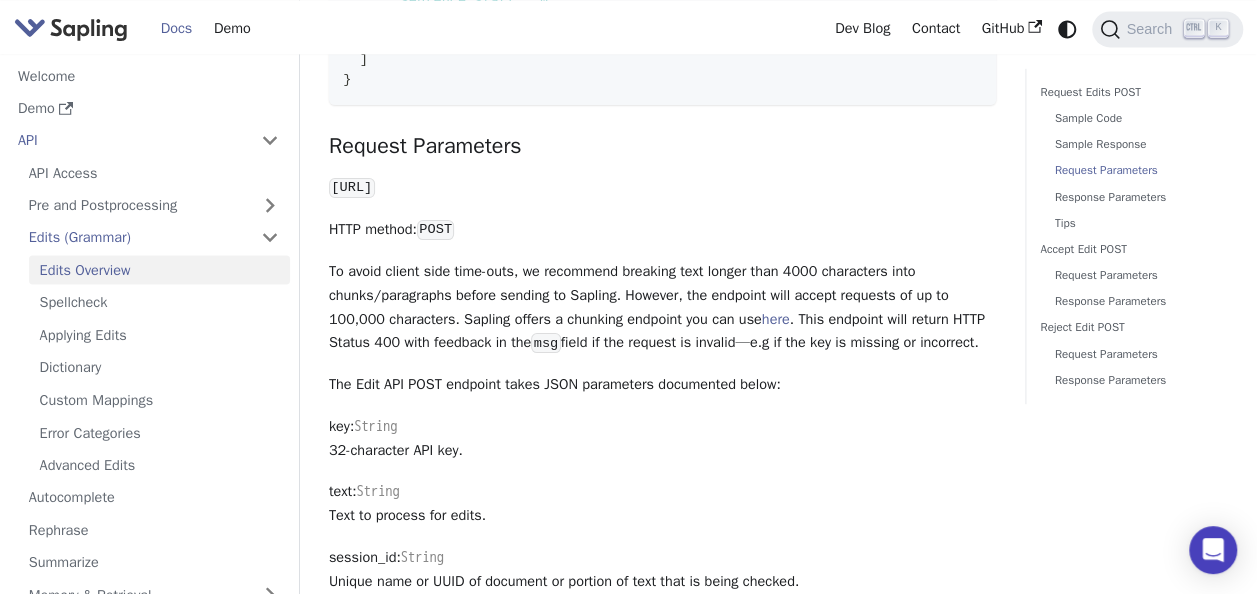drag, startPoint x: 331, startPoint y: 196, endPoint x: 609, endPoint y: 198, distance: 278.0072 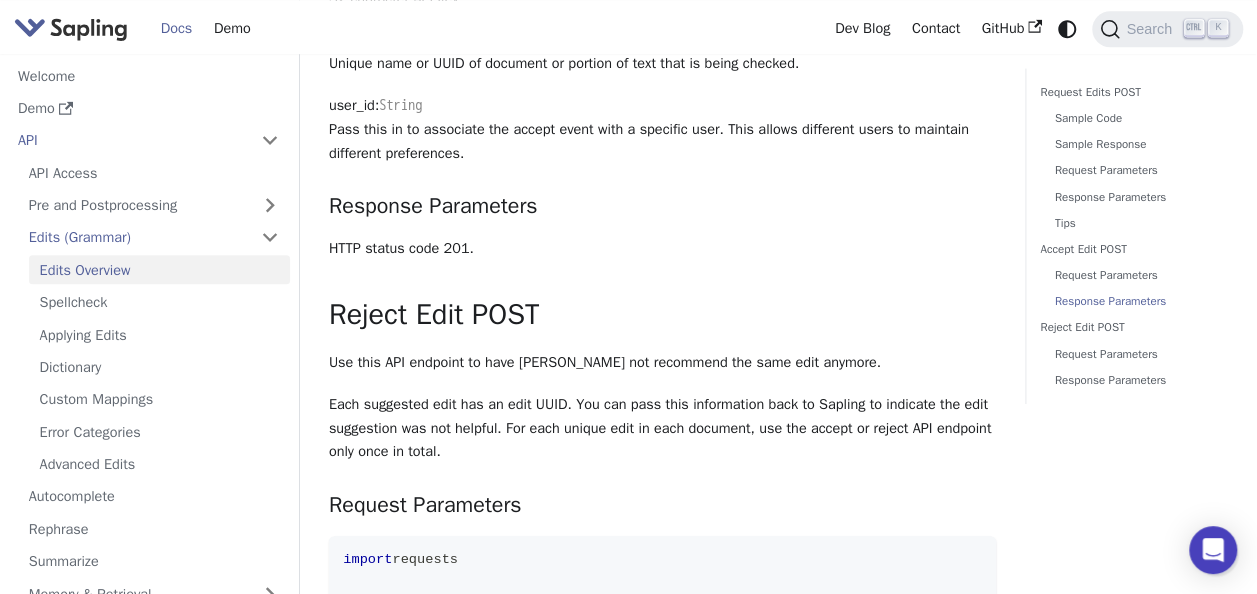 scroll, scrollTop: 4200, scrollLeft: 0, axis: vertical 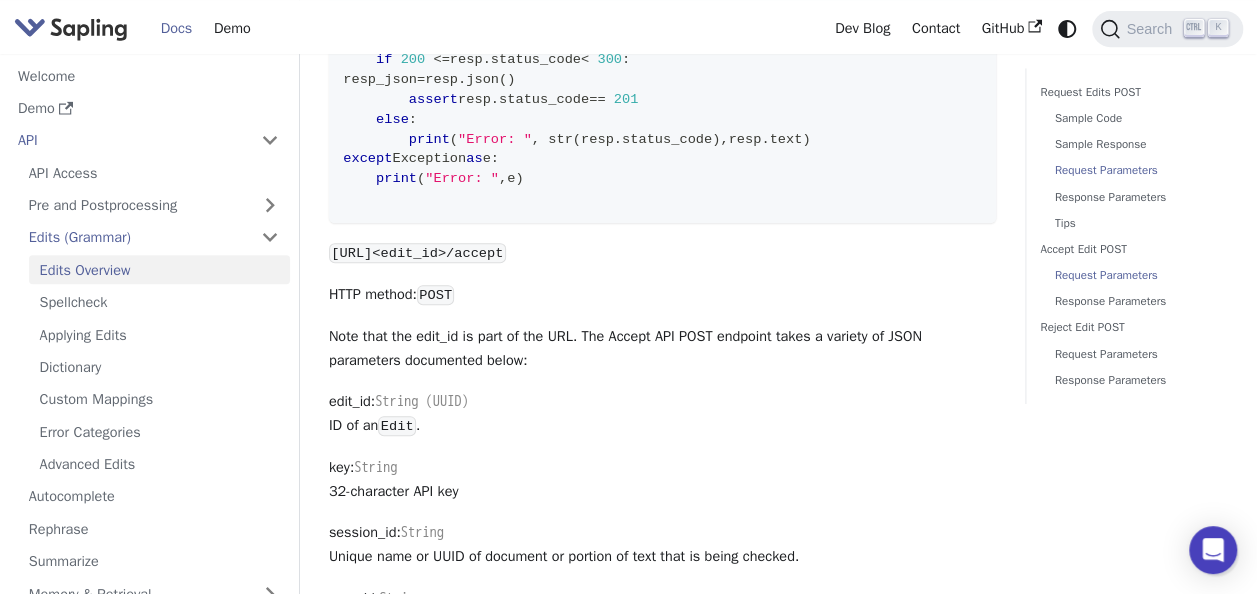 click on "Request Parameters" at bounding box center [1134, 170] 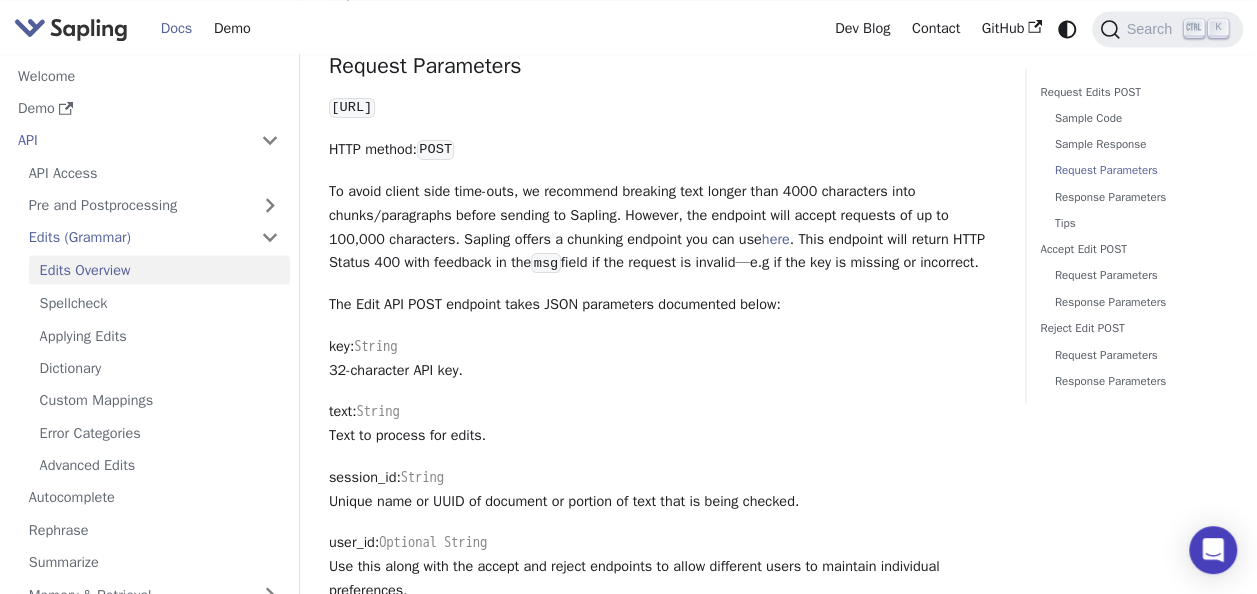 click on "To avoid client side time-outs, we recommend breaking text longer than 4000 characters into chunks/paragraphs before sending to Sapling.
However, the endpoint will accept requests of up to 100,000 characters.
Sapling offers a chunking endpoint you can use  here .
This endpoint will return HTTP Status 400 with feedback in the  msg  field if the request is invalid—e.g if the key is missing or incorrect." at bounding box center [662, 227] 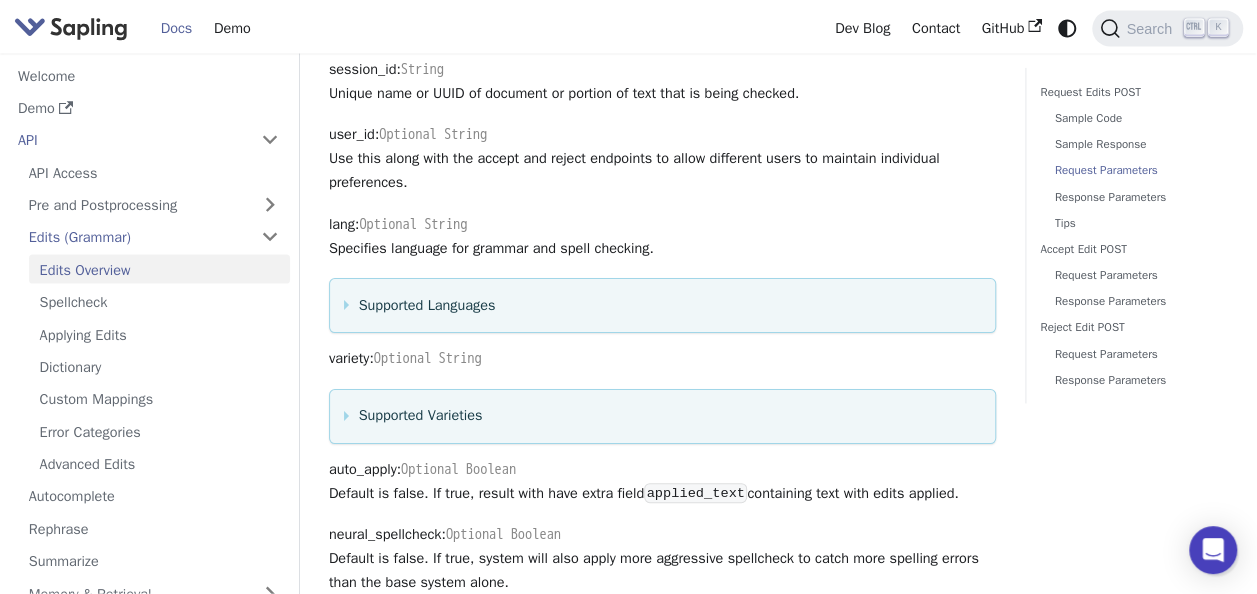 scroll, scrollTop: 1980, scrollLeft: 0, axis: vertical 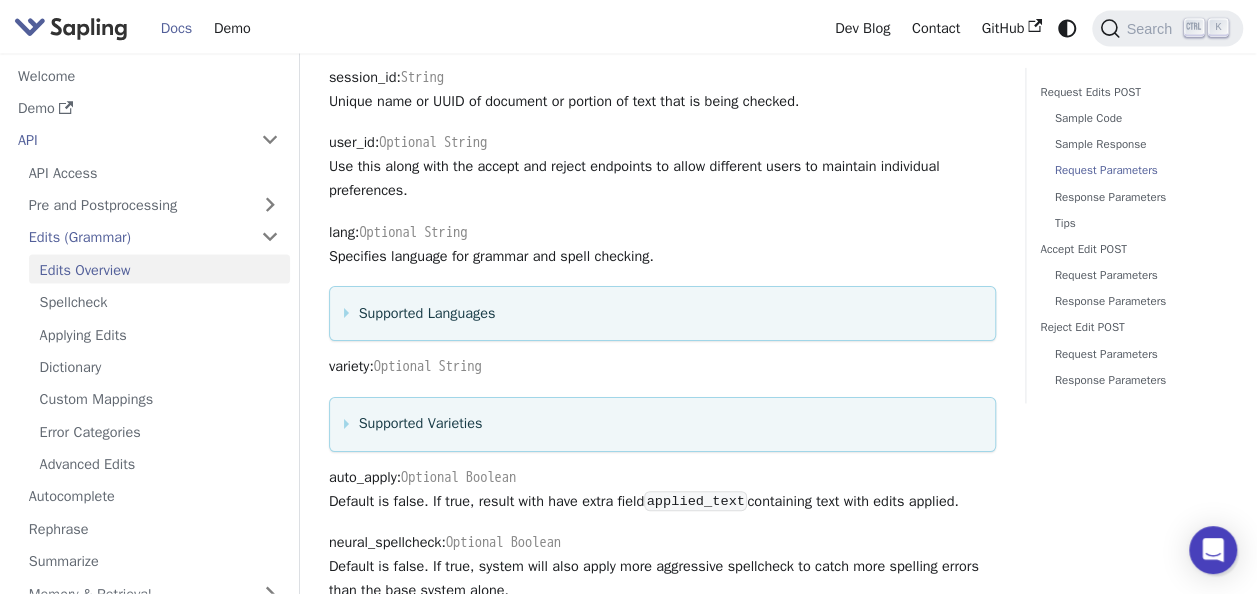 click on "Supported Varieties" at bounding box center [662, 424] 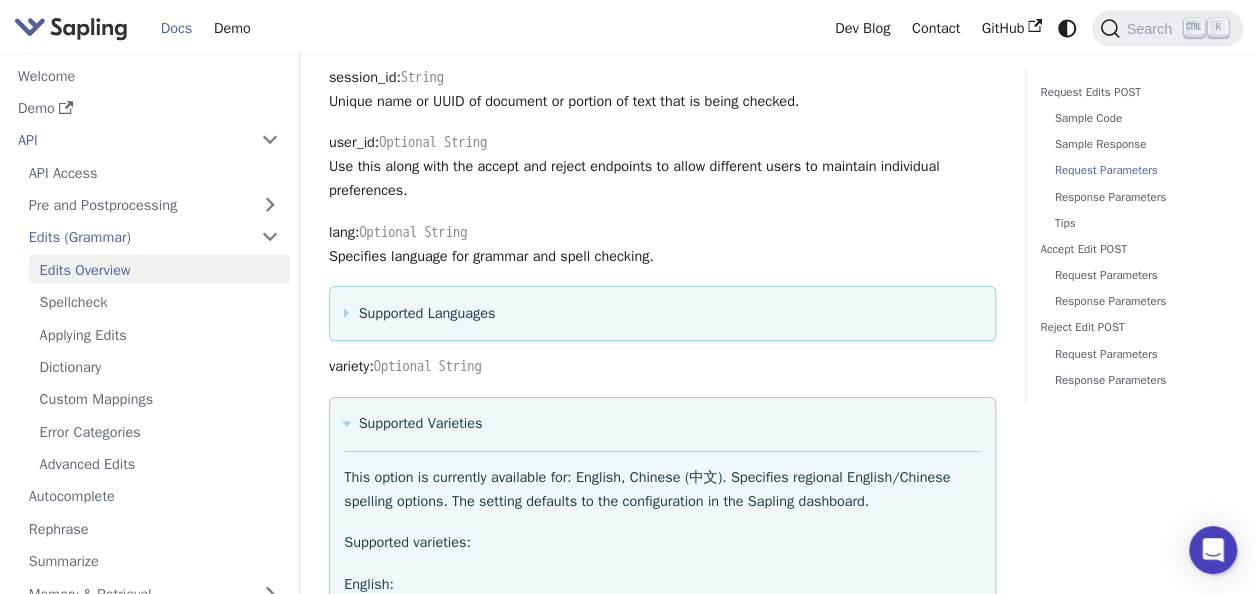 click on "Supported Languages" at bounding box center (662, 314) 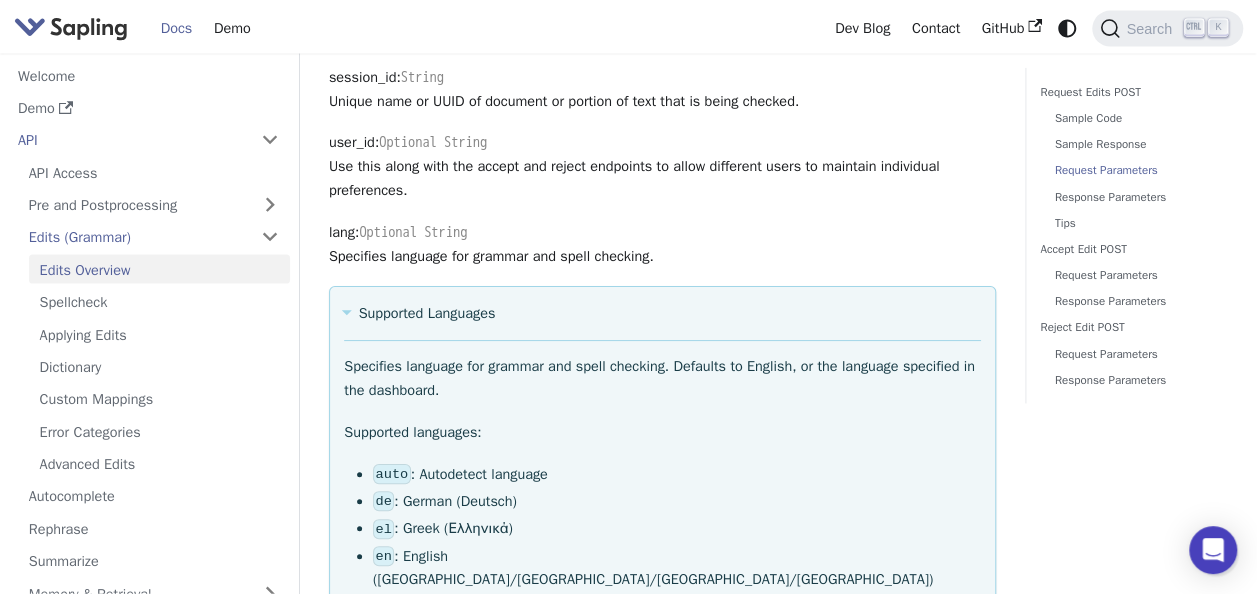 click on "Supported Languages" at bounding box center [662, 314] 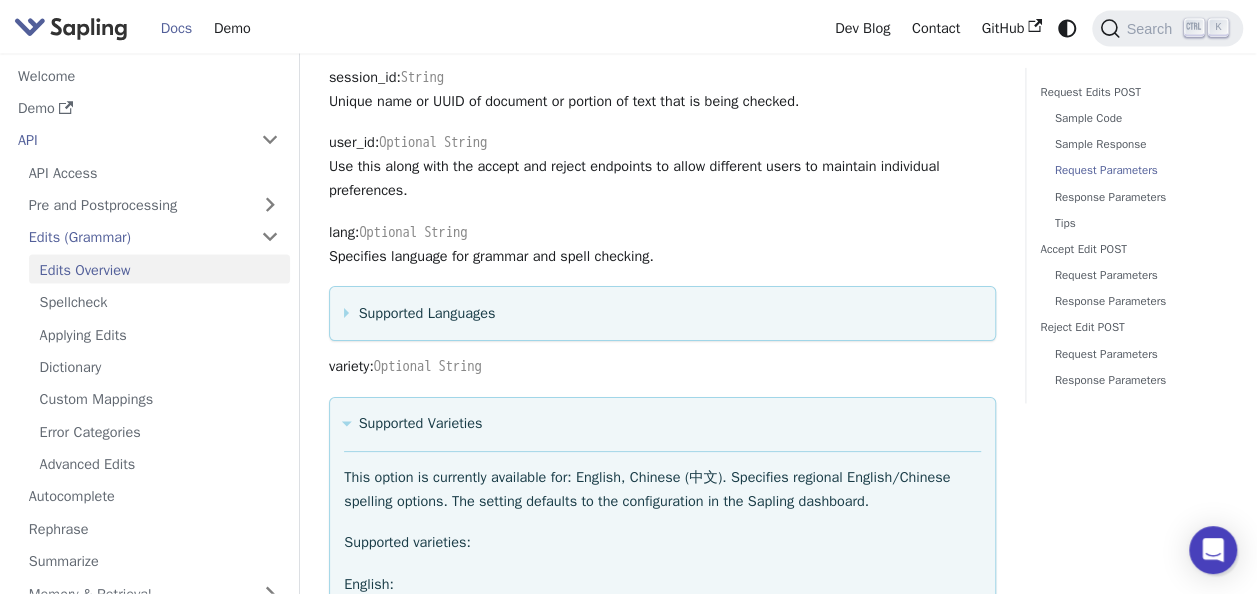 click on "Supported Languages" at bounding box center (662, 314) 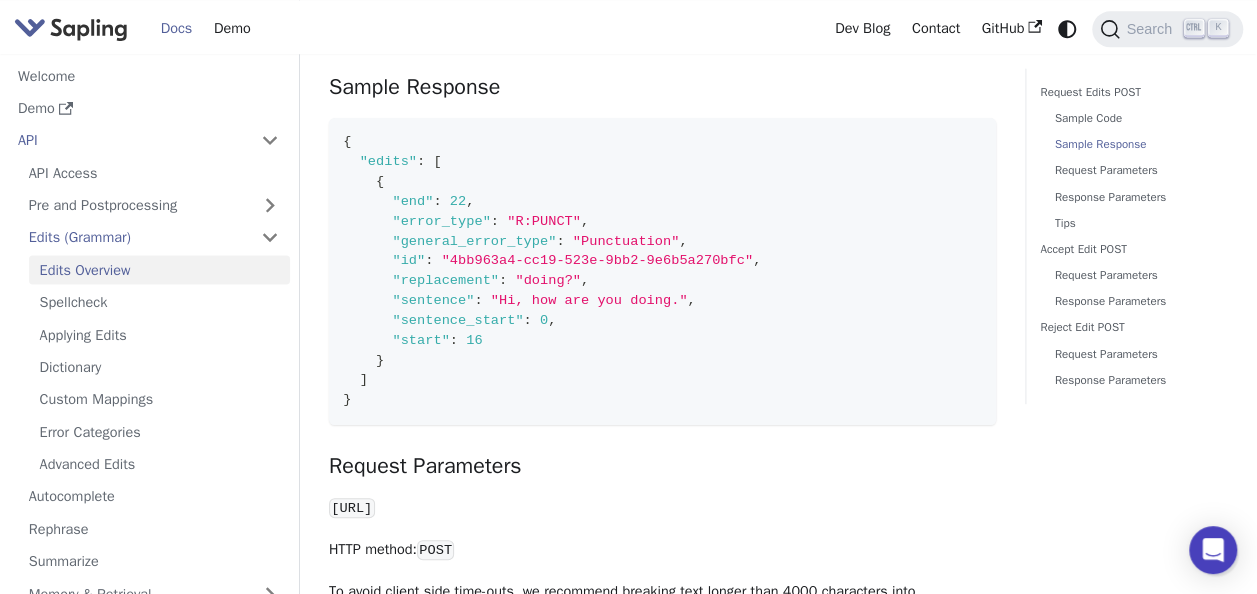 scroll, scrollTop: 1080, scrollLeft: 0, axis: vertical 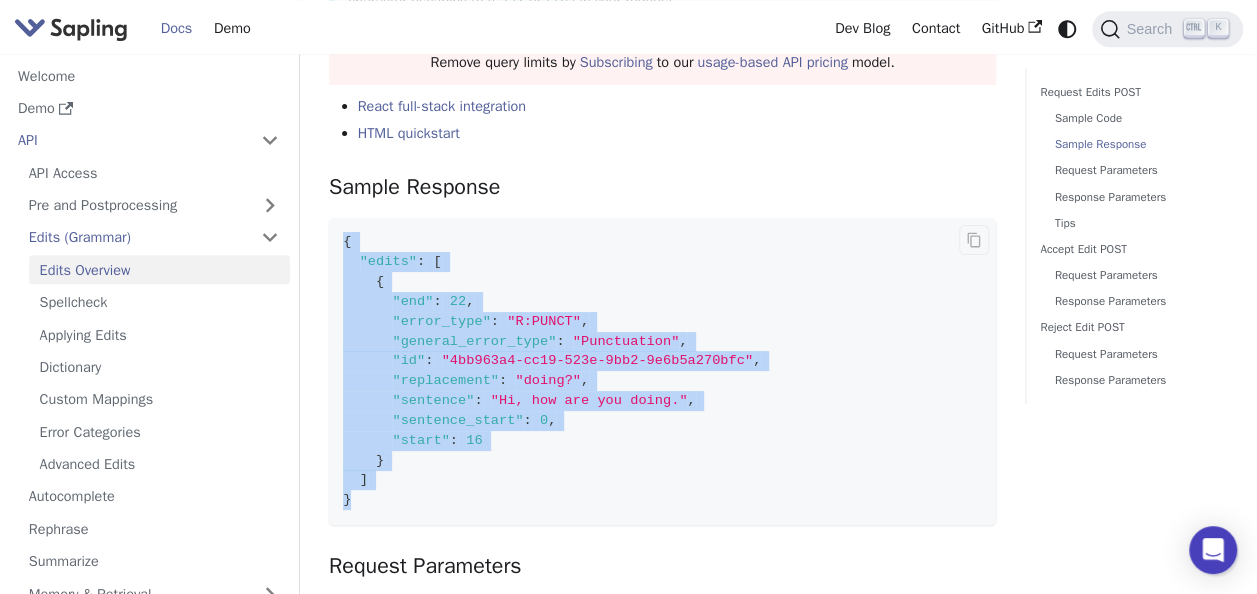 drag, startPoint x: 362, startPoint y: 524, endPoint x: 340, endPoint y: 259, distance: 265.91165 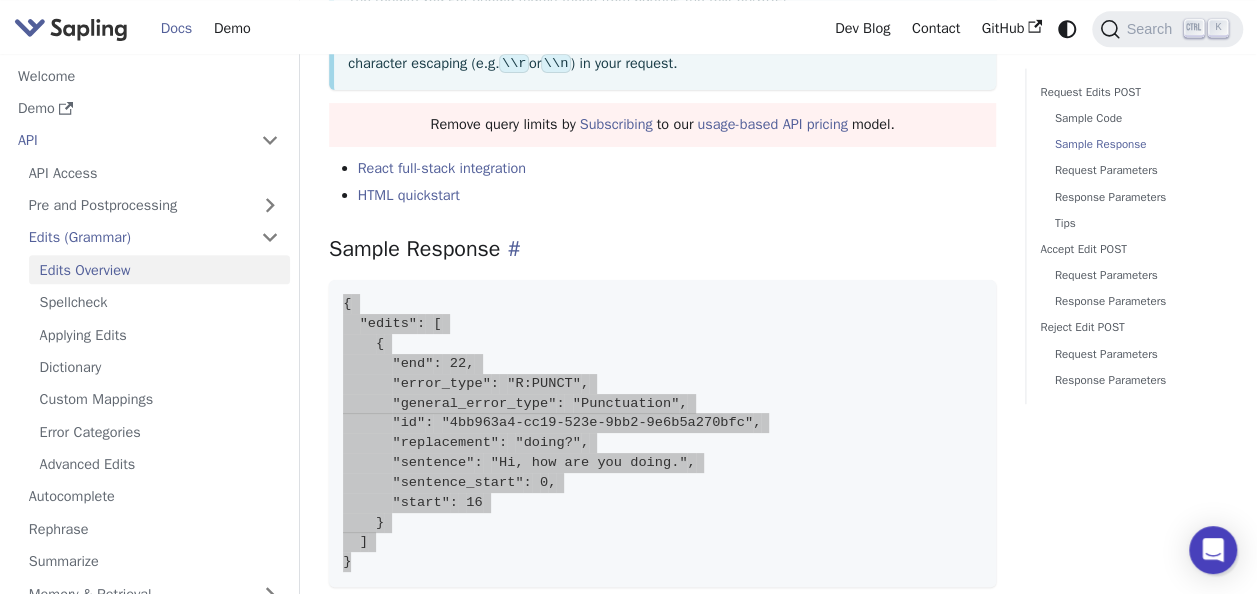 scroll, scrollTop: 880, scrollLeft: 0, axis: vertical 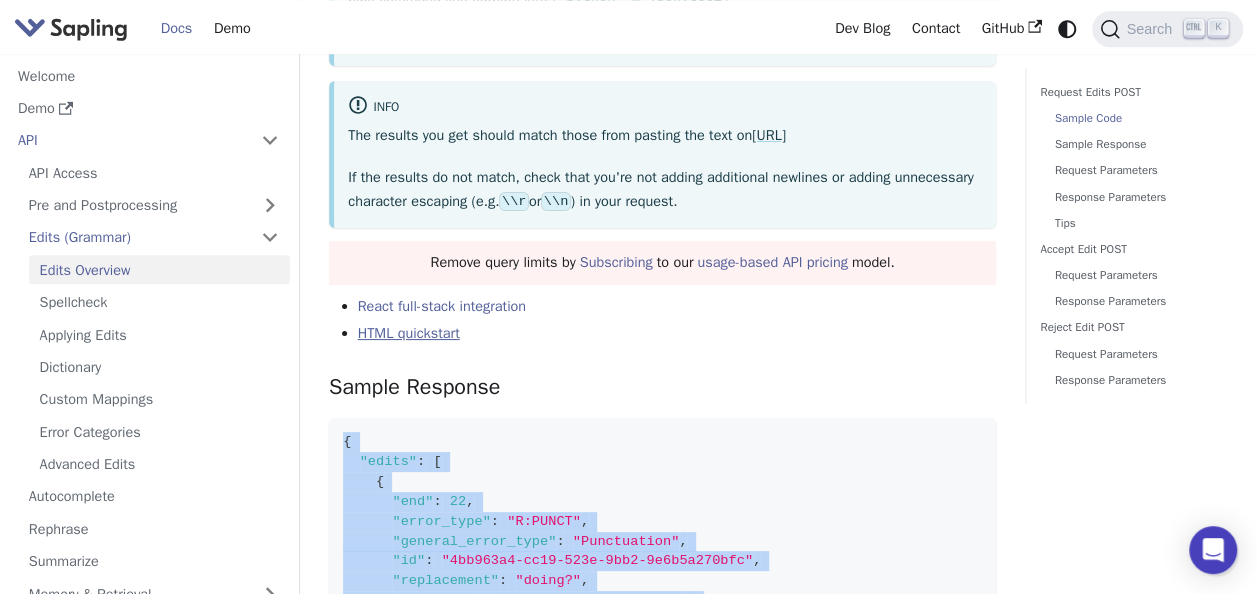 click on "HTML quickstart" at bounding box center [409, 333] 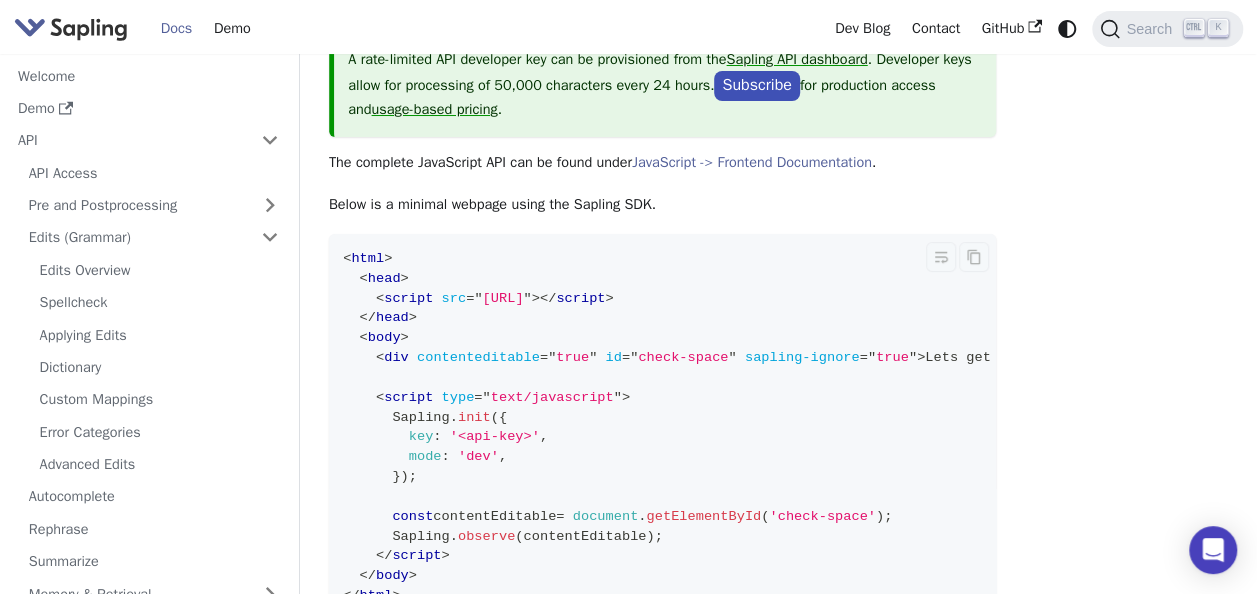 scroll, scrollTop: 0, scrollLeft: 0, axis: both 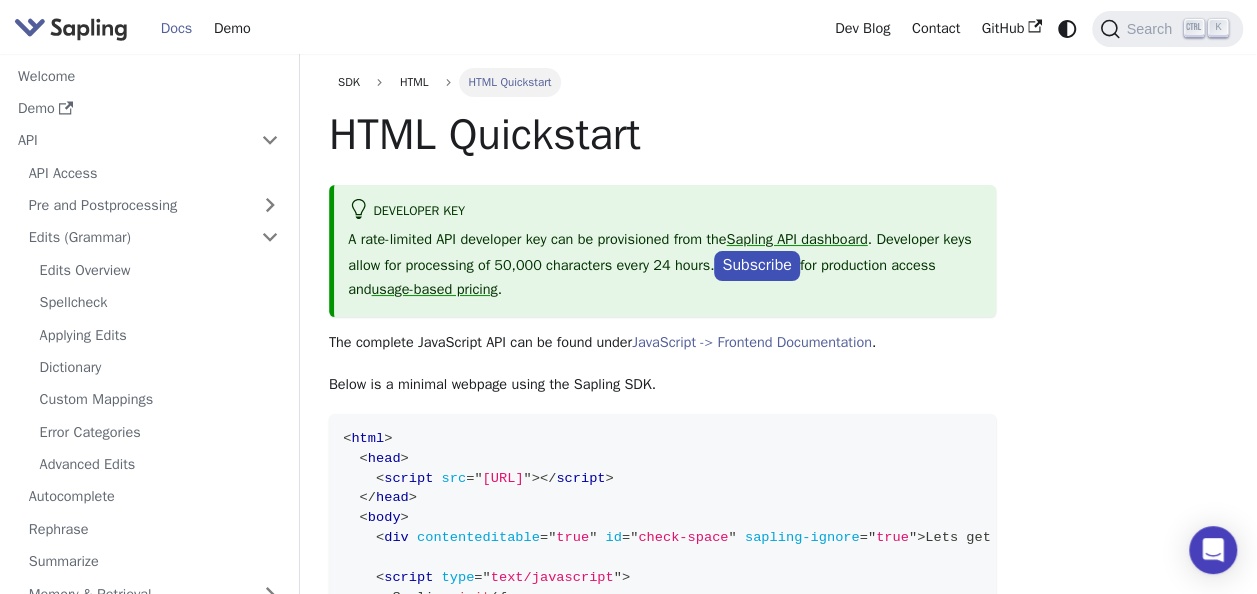 click on "HTML" at bounding box center [414, 82] 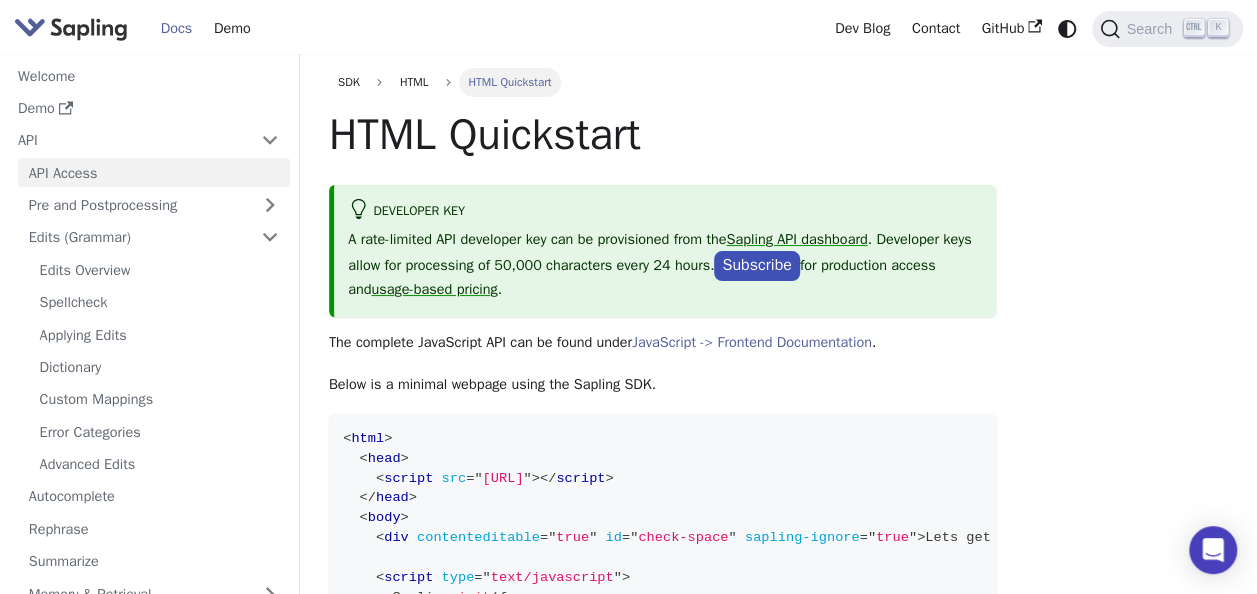 click on "API Access" at bounding box center (154, 172) 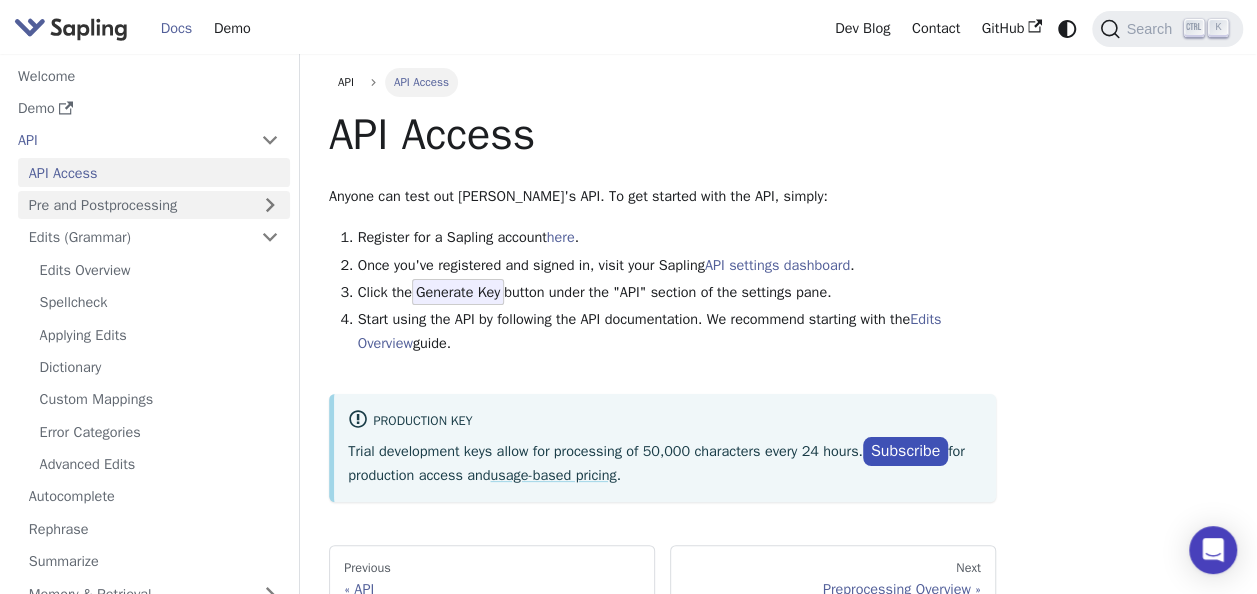 click on "Pre and Postprocessing" at bounding box center (154, 205) 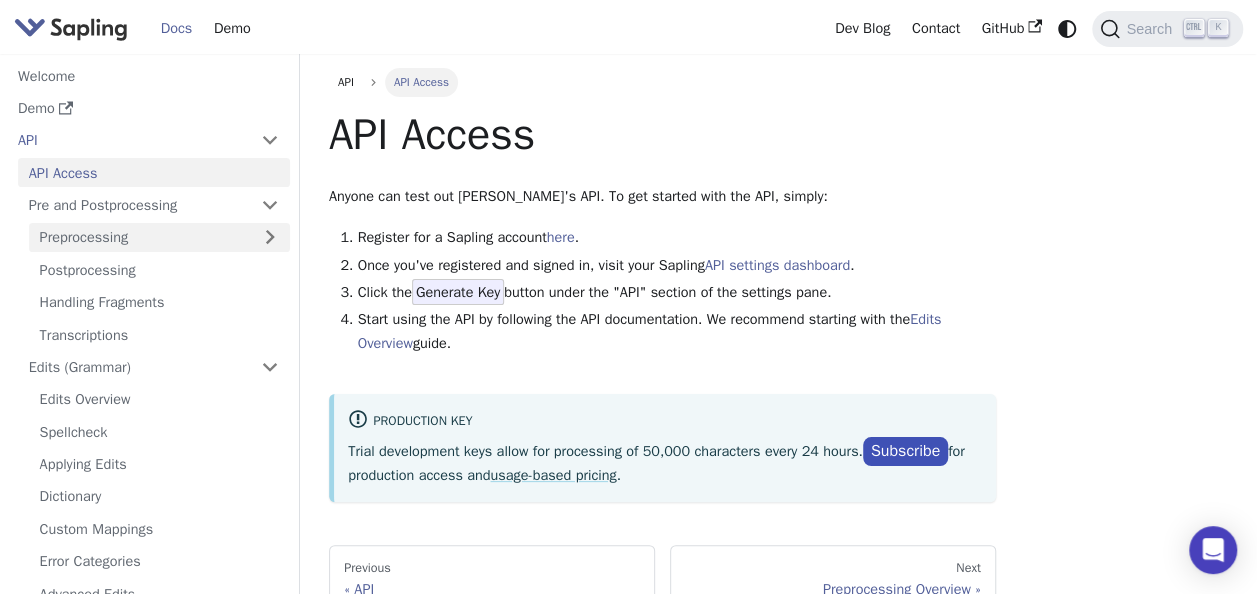 click on "Preprocessing" at bounding box center [159, 237] 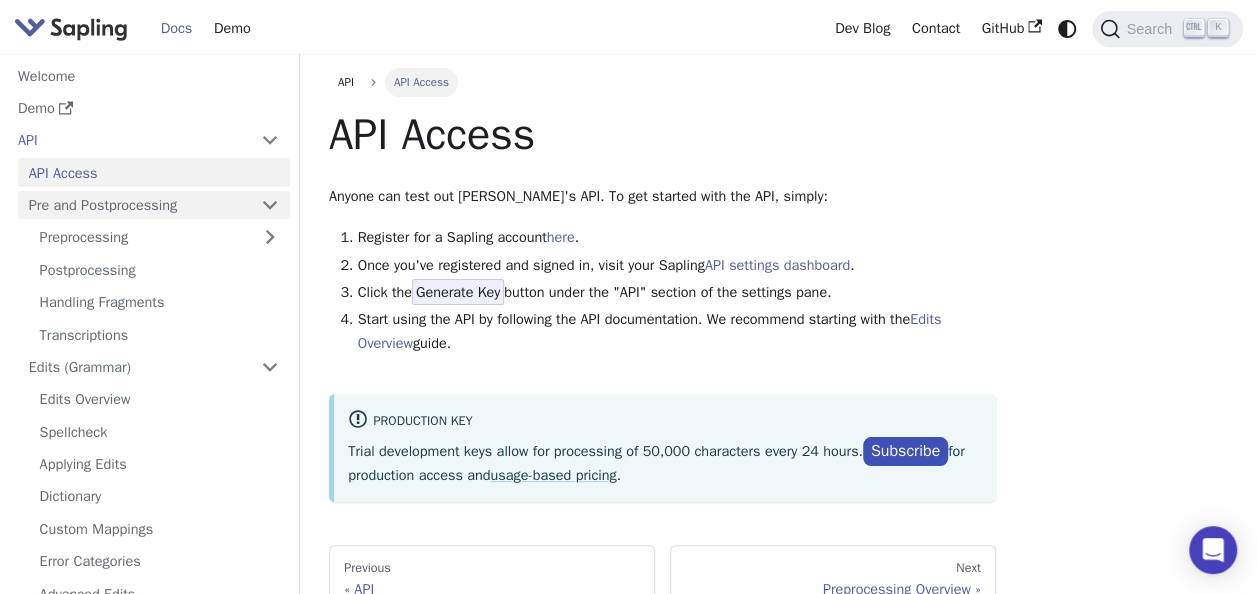 click on "Pre and Postprocessing" at bounding box center [154, 205] 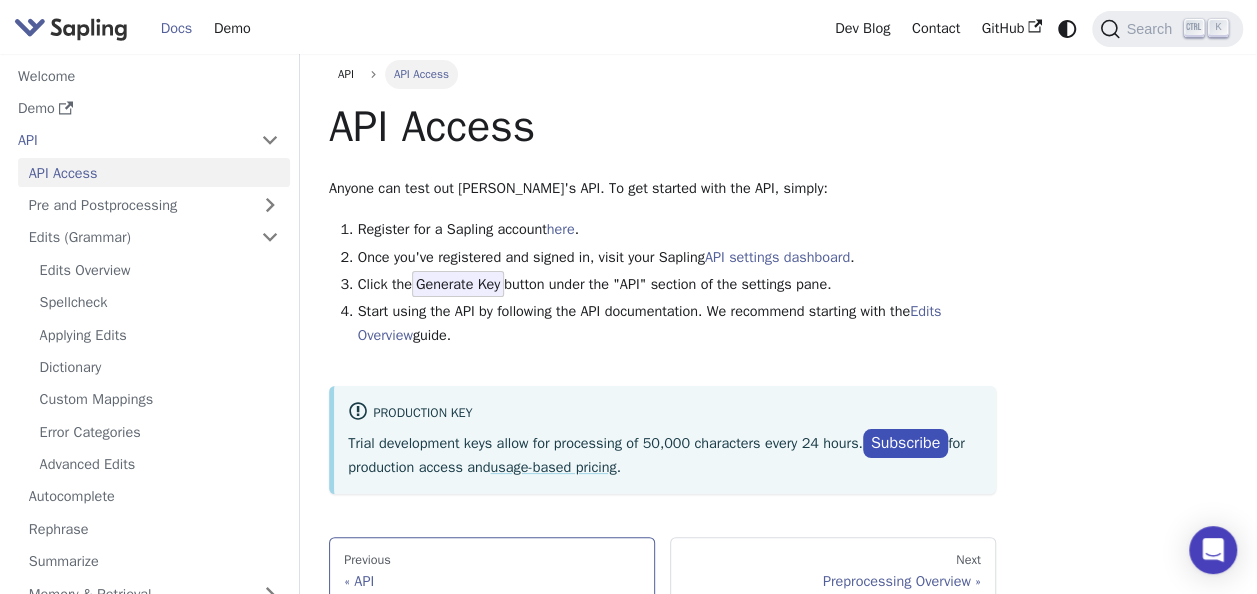 scroll, scrollTop: 0, scrollLeft: 0, axis: both 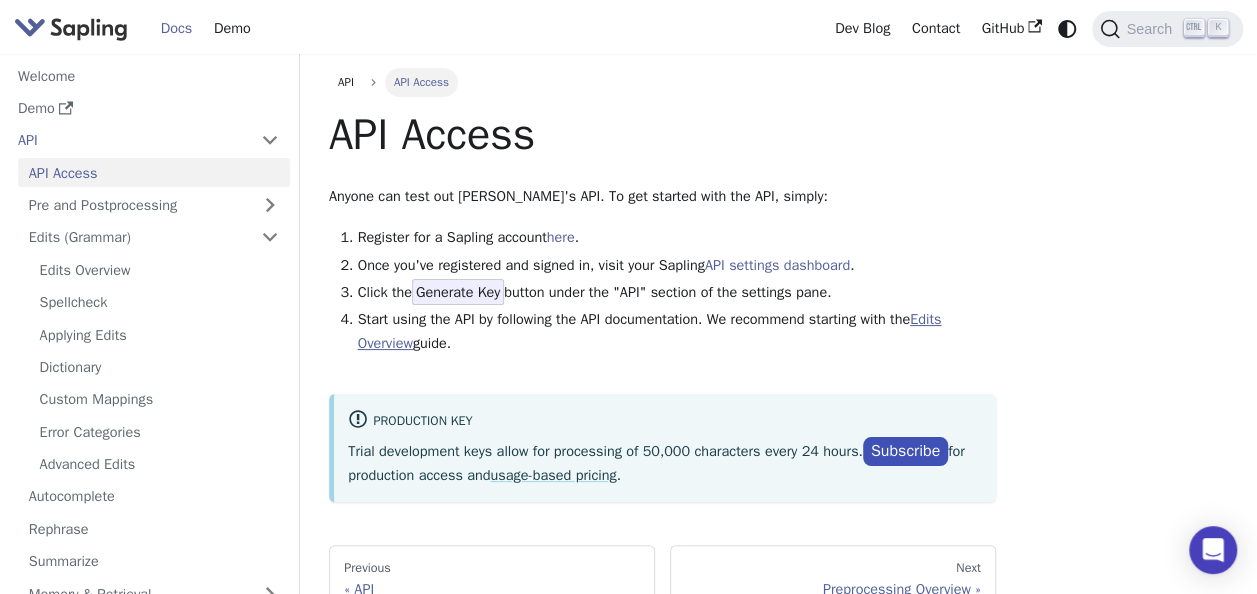 click on "Edits Overview" at bounding box center [650, 331] 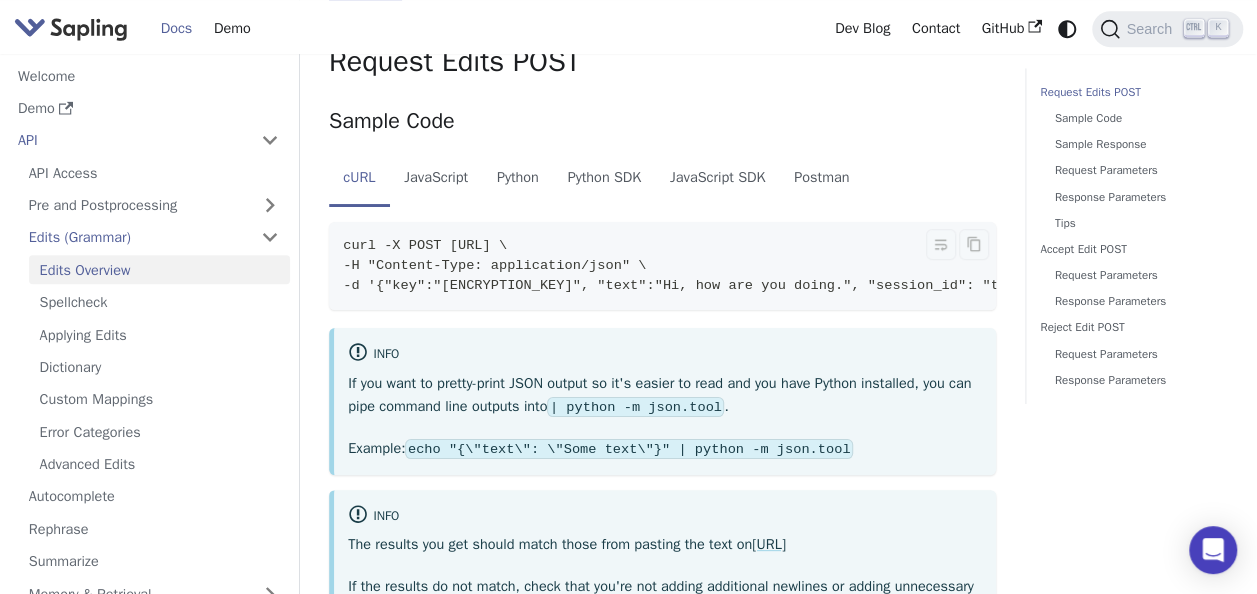 scroll, scrollTop: 500, scrollLeft: 0, axis: vertical 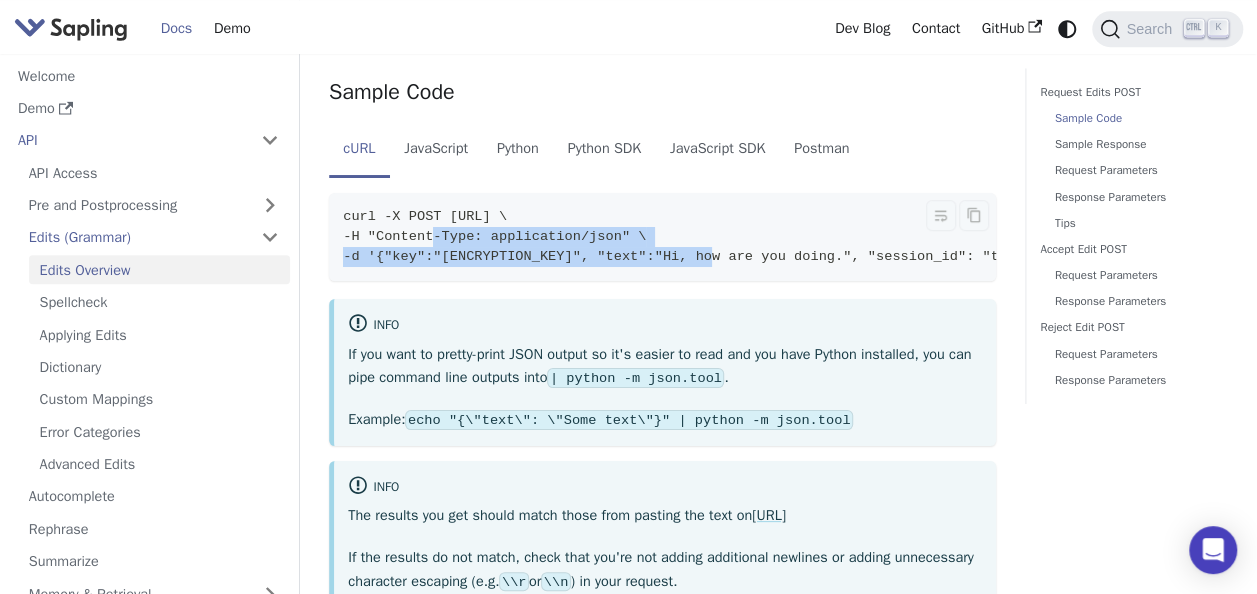 drag, startPoint x: 425, startPoint y: 242, endPoint x: 678, endPoint y: 250, distance: 253.12645 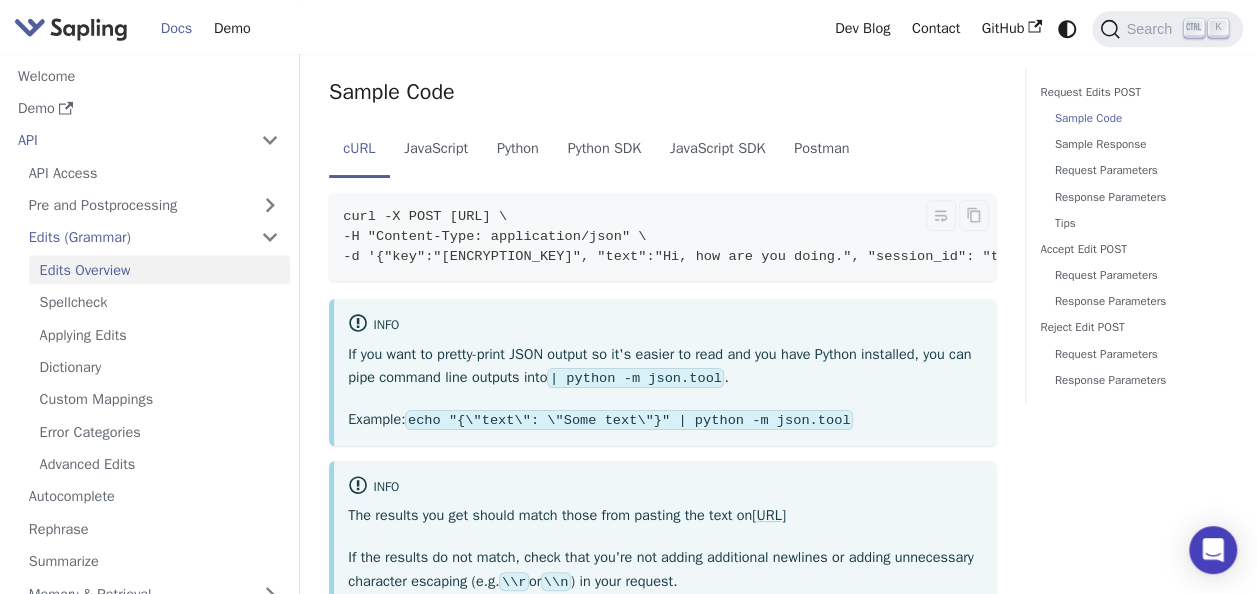 drag, startPoint x: 678, startPoint y: 250, endPoint x: 782, endPoint y: 254, distance: 104.0769 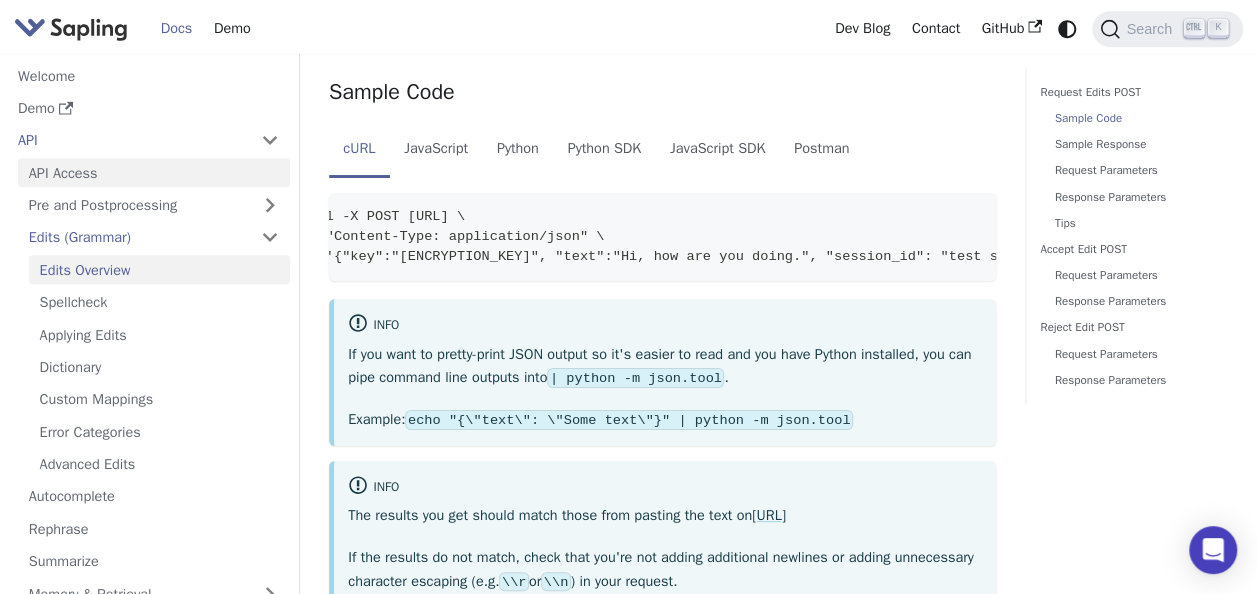 scroll, scrollTop: 0, scrollLeft: 0, axis: both 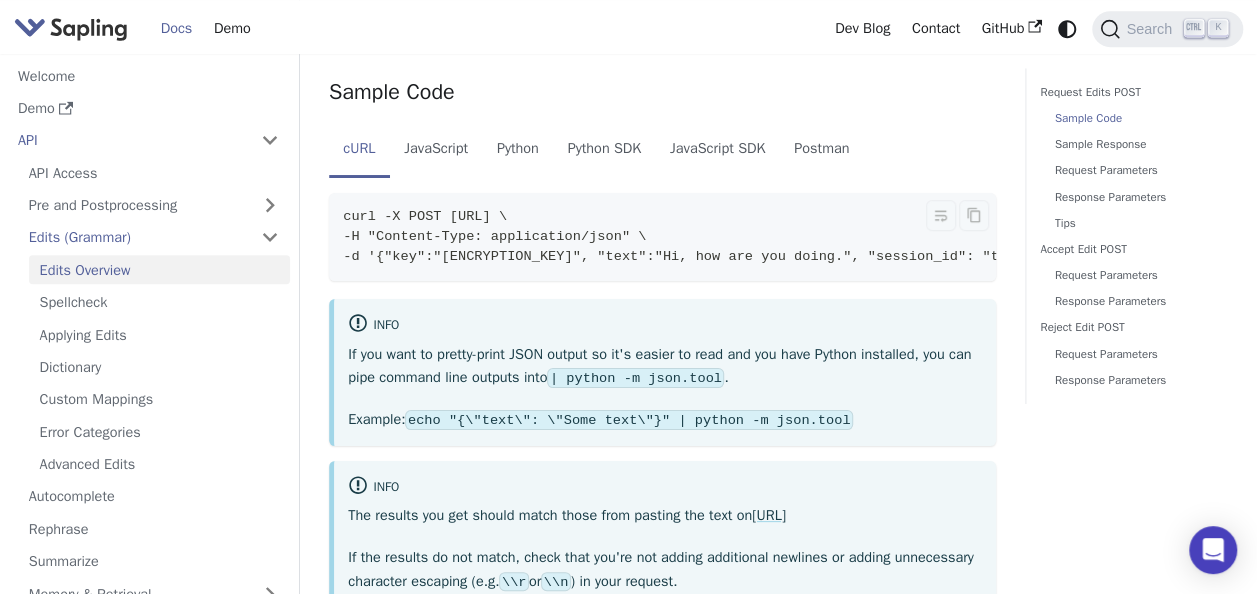 drag, startPoint x: 983, startPoint y: 254, endPoint x: 335, endPoint y: 210, distance: 649.4921 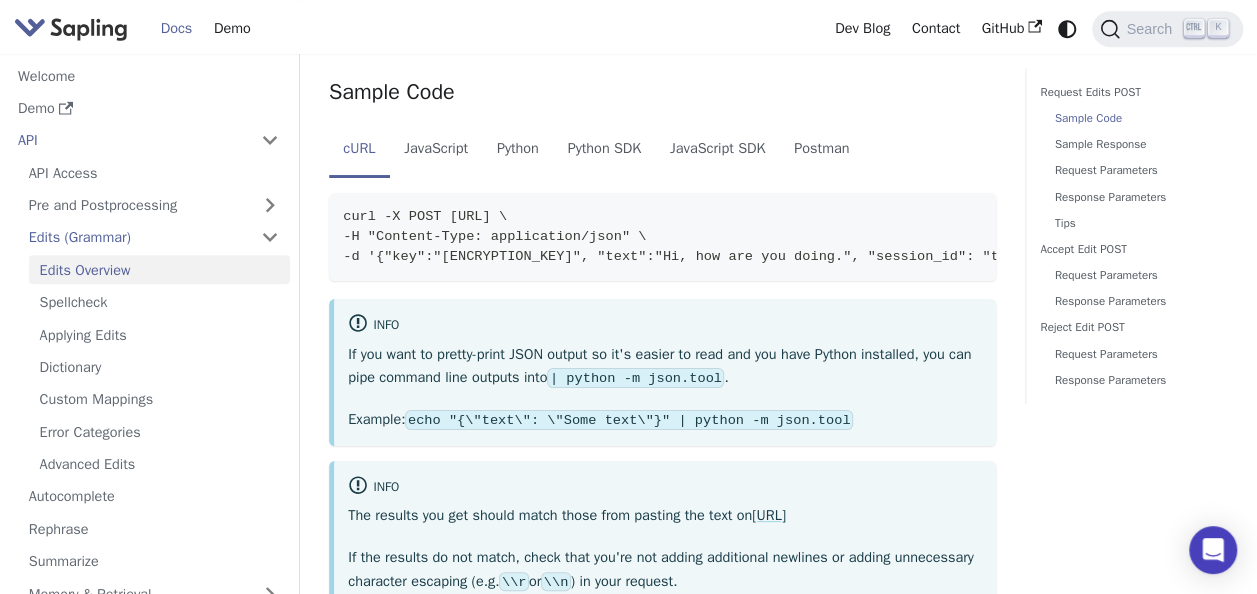 click on "If you want to pretty-print JSON output so it's easier to read and you
have Python installed, you can pipe command line outputs into  | python -m json.tool . Example:  echo "{\"text\": \"Some text\"}" | python -m json.tool" at bounding box center [665, 387] 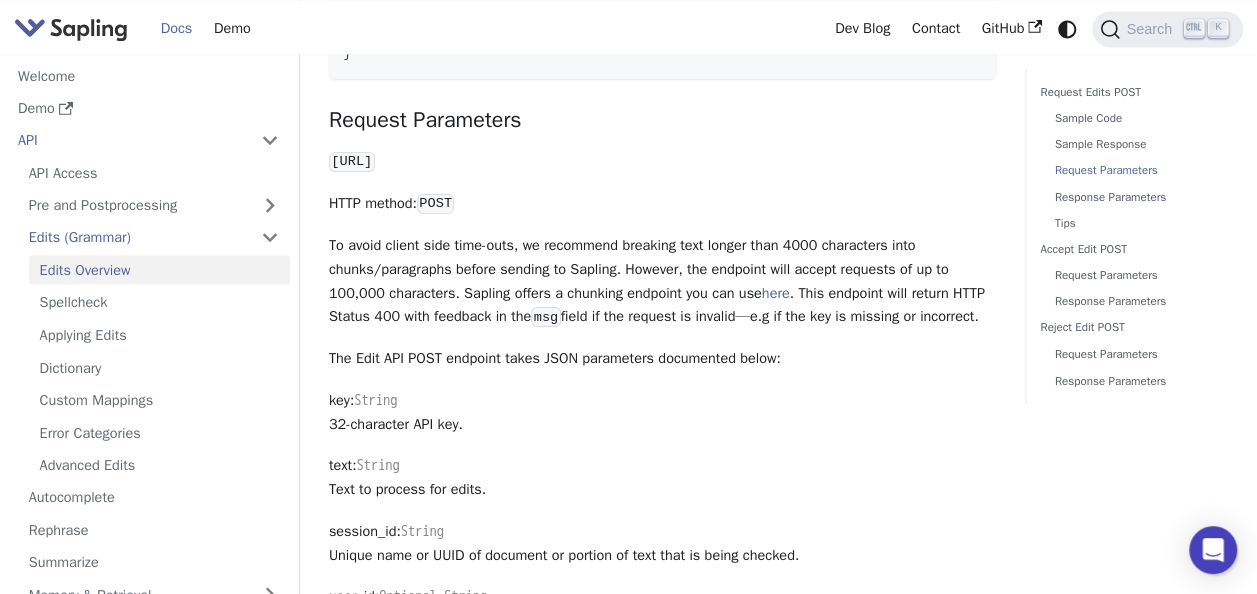 scroll, scrollTop: 1500, scrollLeft: 0, axis: vertical 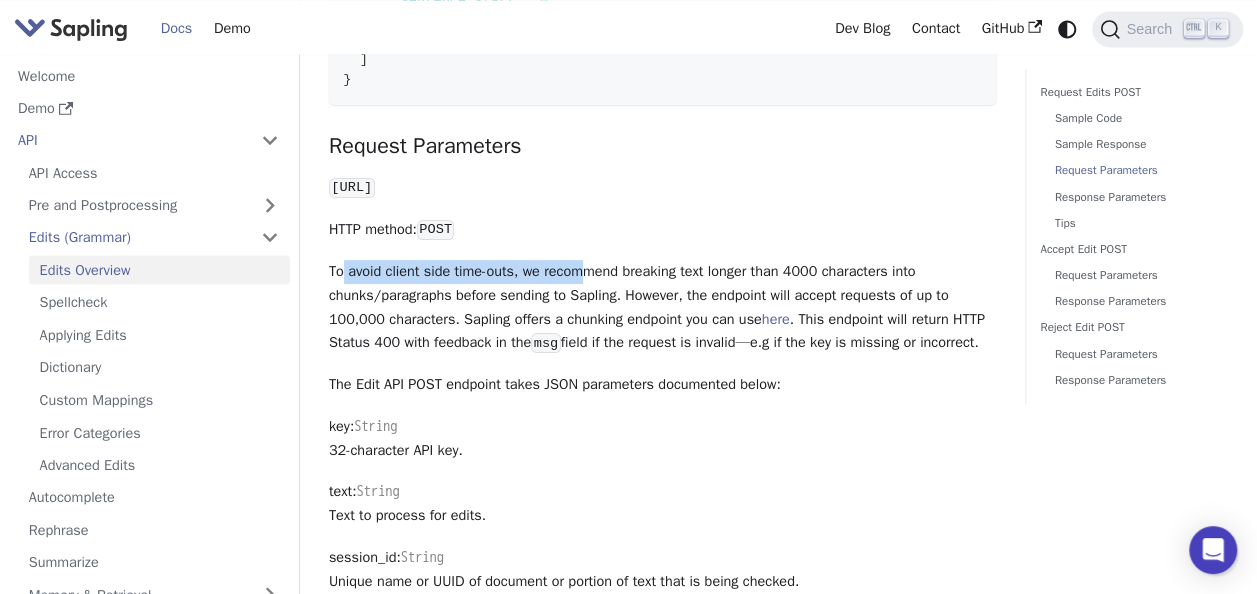 drag, startPoint x: 342, startPoint y: 280, endPoint x: 595, endPoint y: 284, distance: 253.03162 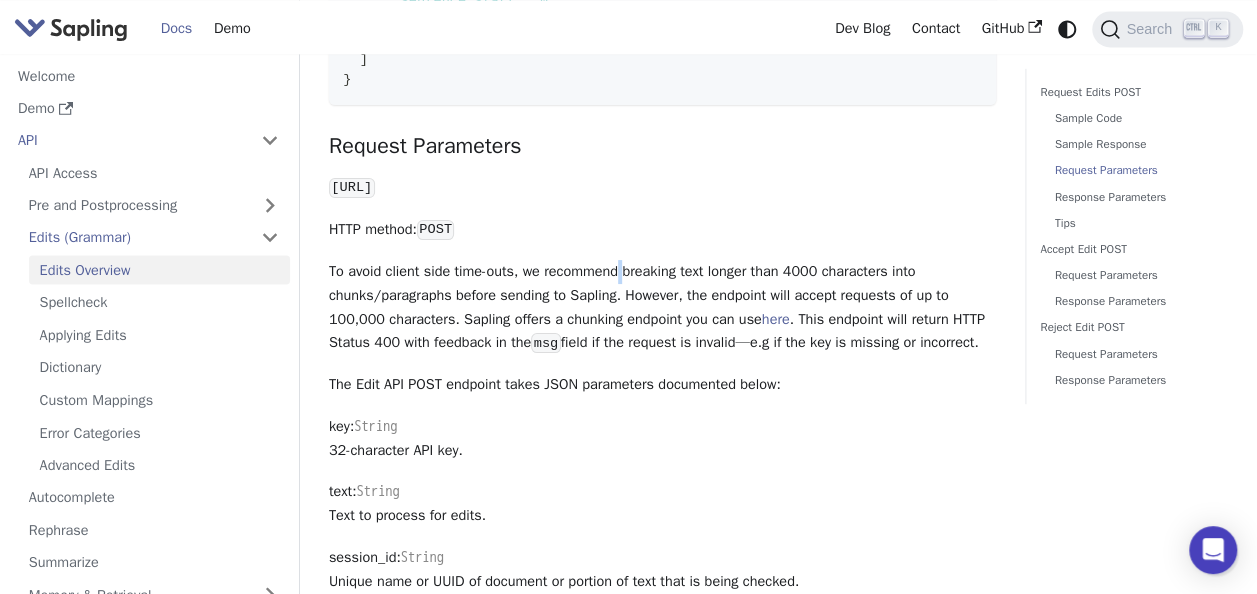 drag, startPoint x: 595, startPoint y: 284, endPoint x: 625, endPoint y: 284, distance: 30 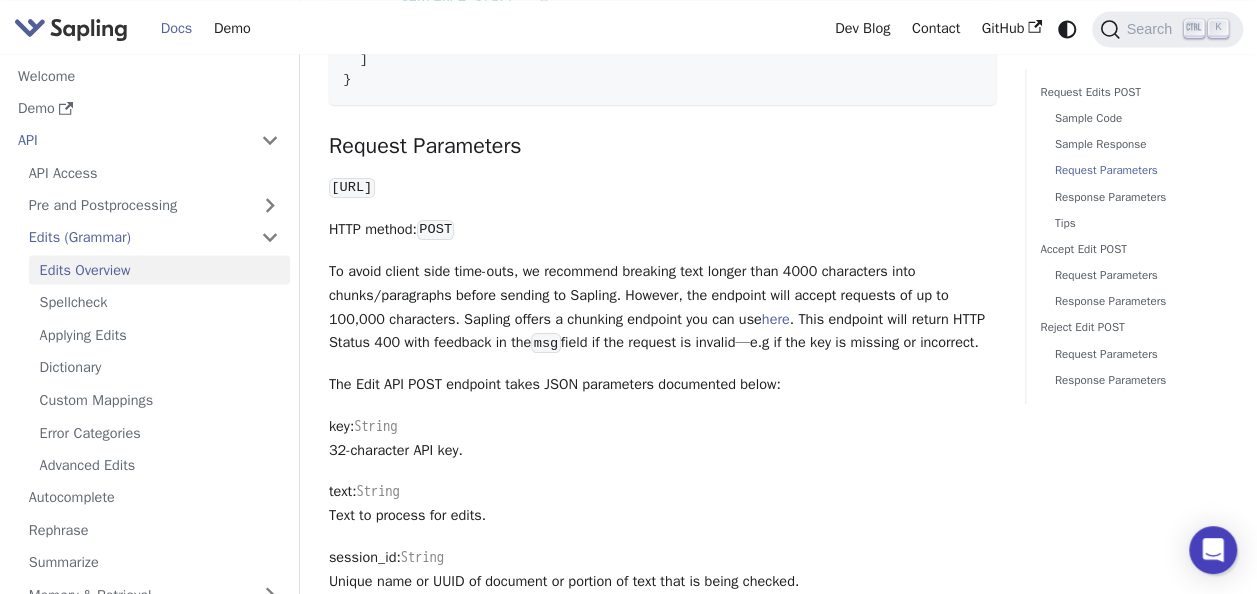 click on "To avoid client side time-outs, we recommend breaking text longer than 4000 characters into chunks/paragraphs before sending to Sapling.
However, the endpoint will accept requests of up to 100,000 characters.
Sapling offers a chunking endpoint you can use  here .
This endpoint will return HTTP Status 400 with feedback in the  msg  field if the request is invalid—e.g if the key is missing or incorrect." at bounding box center (662, 307) 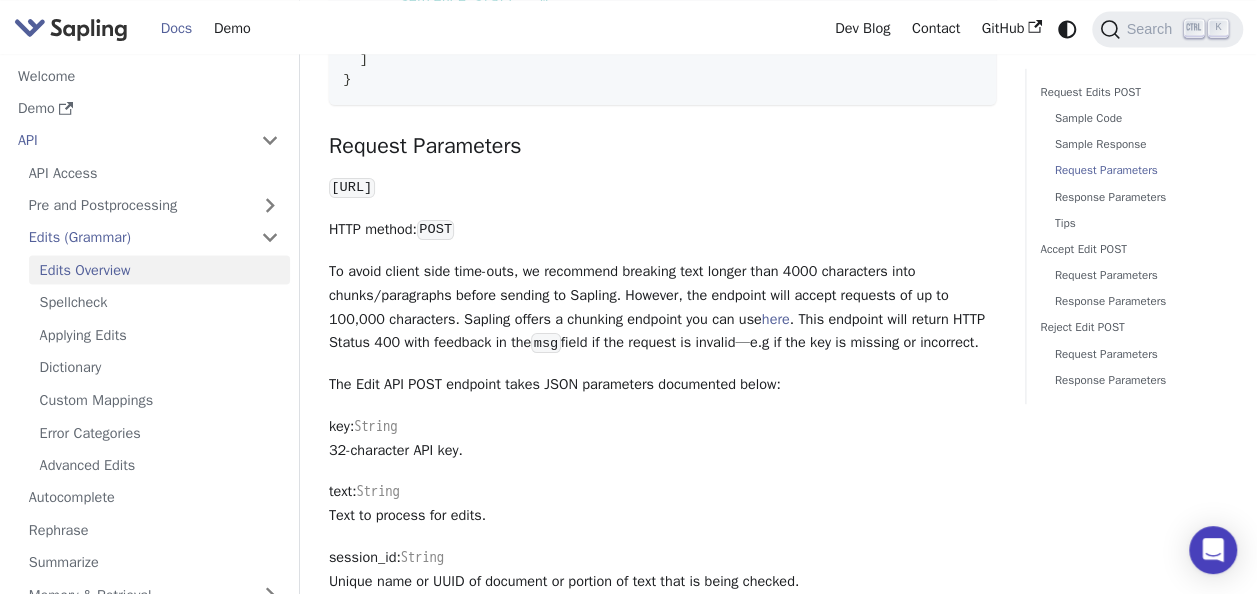 scroll, scrollTop: 1600, scrollLeft: 0, axis: vertical 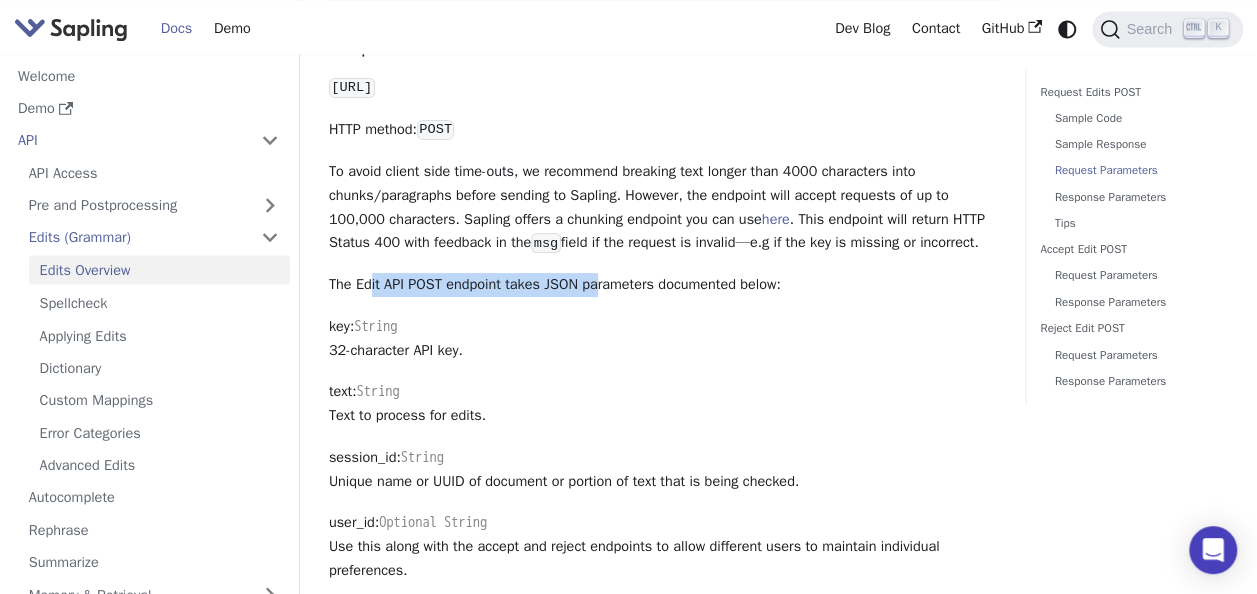 drag, startPoint x: 372, startPoint y: 294, endPoint x: 600, endPoint y: 294, distance: 228 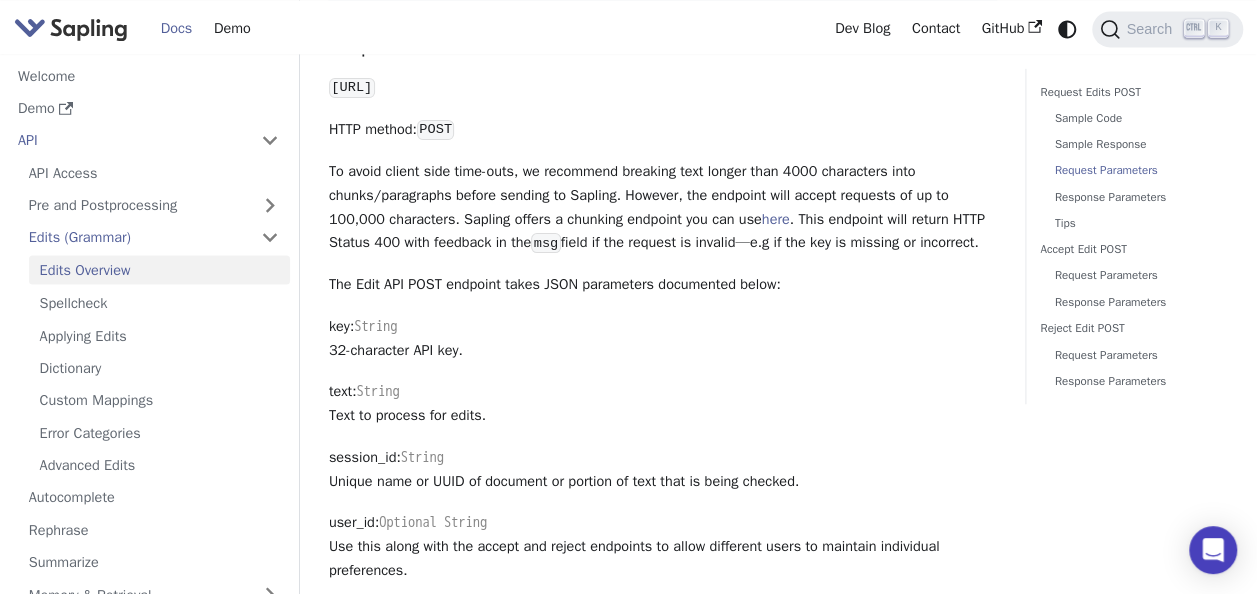 drag, startPoint x: 600, startPoint y: 294, endPoint x: 638, endPoint y: 296, distance: 38.052597 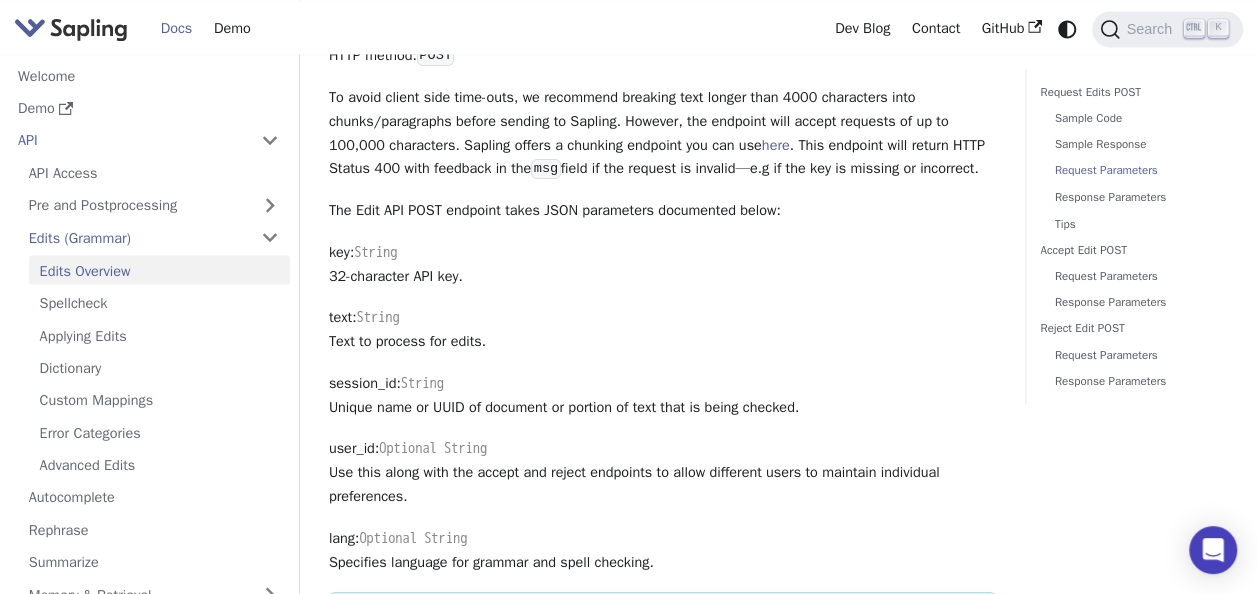 scroll, scrollTop: 1700, scrollLeft: 0, axis: vertical 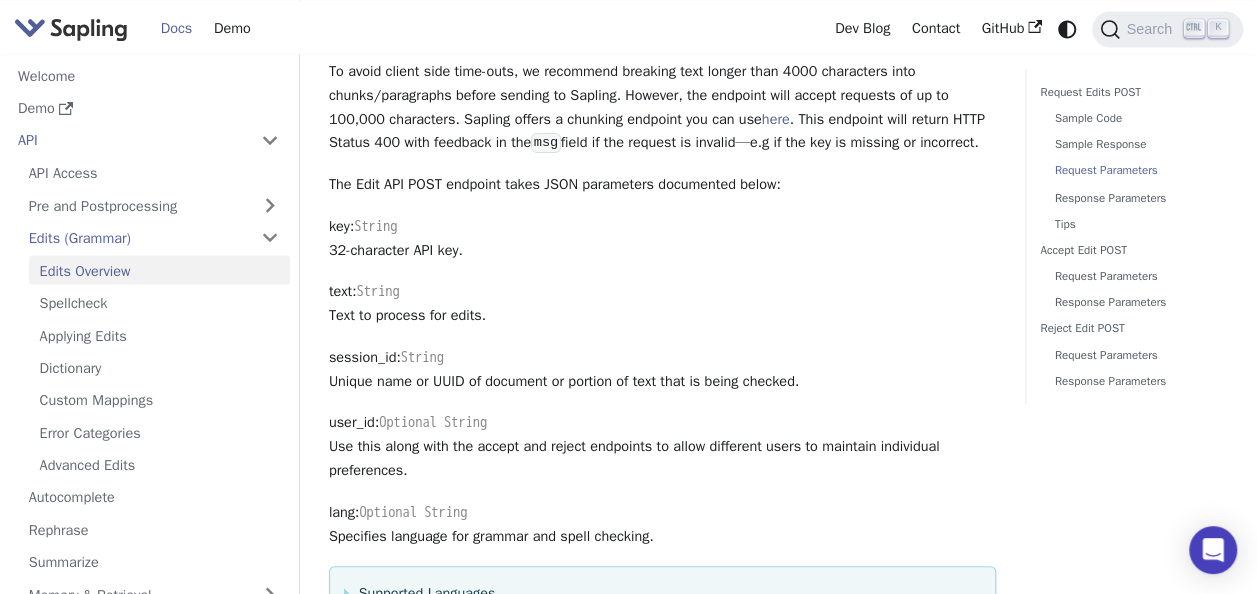 click on "The Edit API POST endpoint takes JSON parameters documented below:" at bounding box center [662, 185] 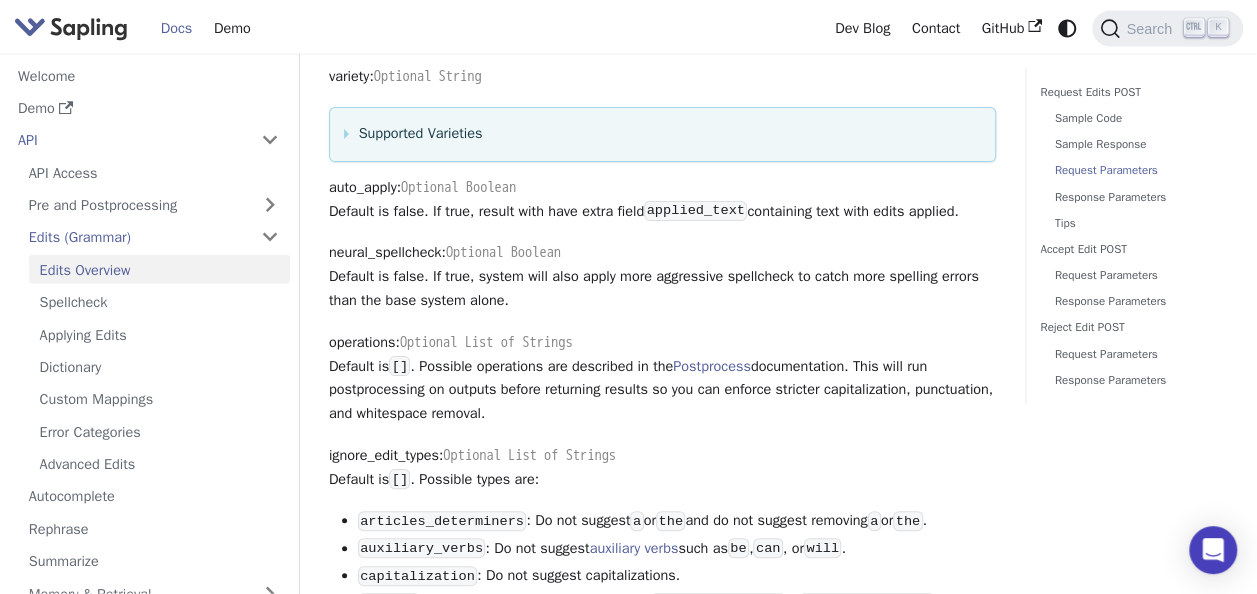 scroll, scrollTop: 2300, scrollLeft: 0, axis: vertical 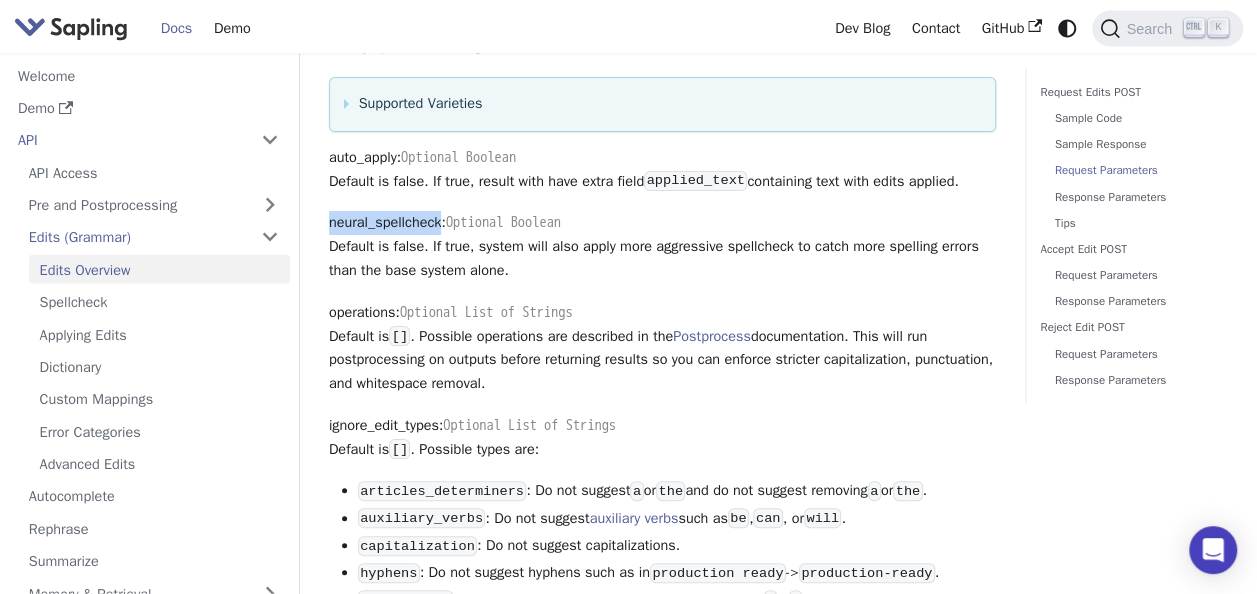 drag, startPoint x: 446, startPoint y: 243, endPoint x: 316, endPoint y: 244, distance: 130.00385 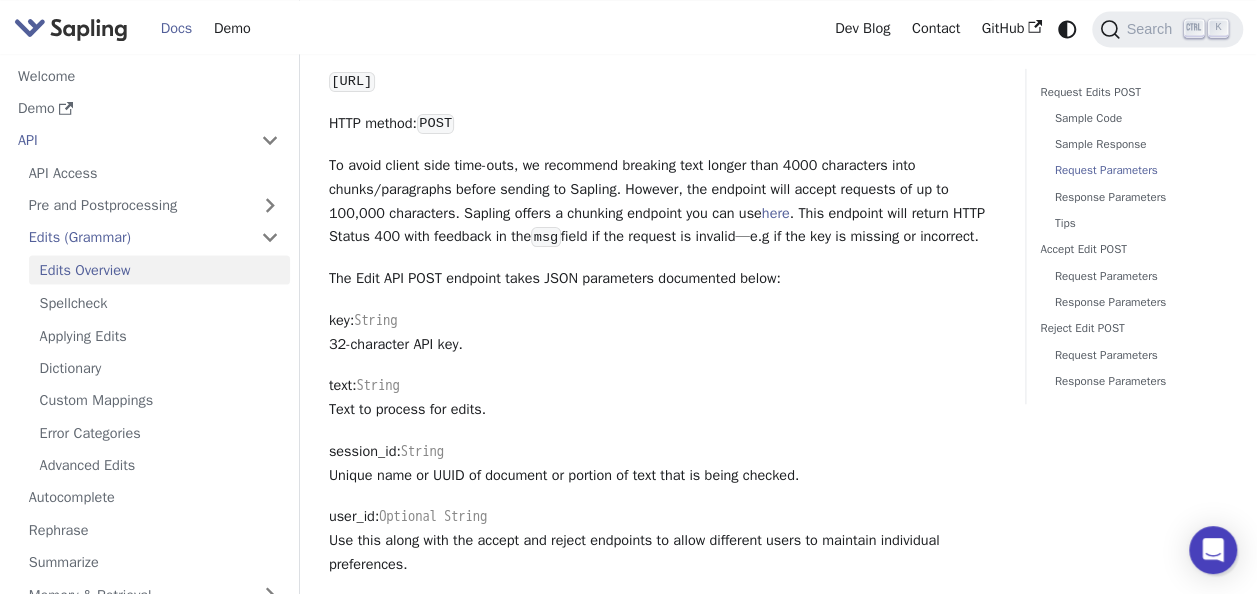 scroll, scrollTop: 1500, scrollLeft: 0, axis: vertical 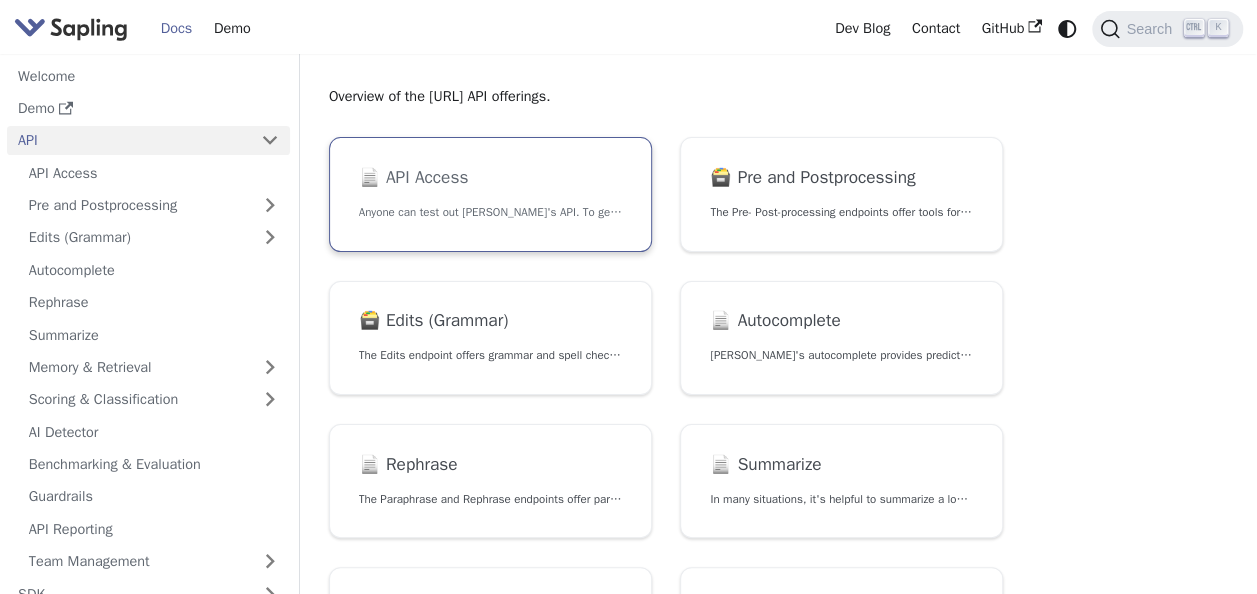 click on "Anyone can test out Sapling's API. To get started with the API, simply:" at bounding box center (490, 212) 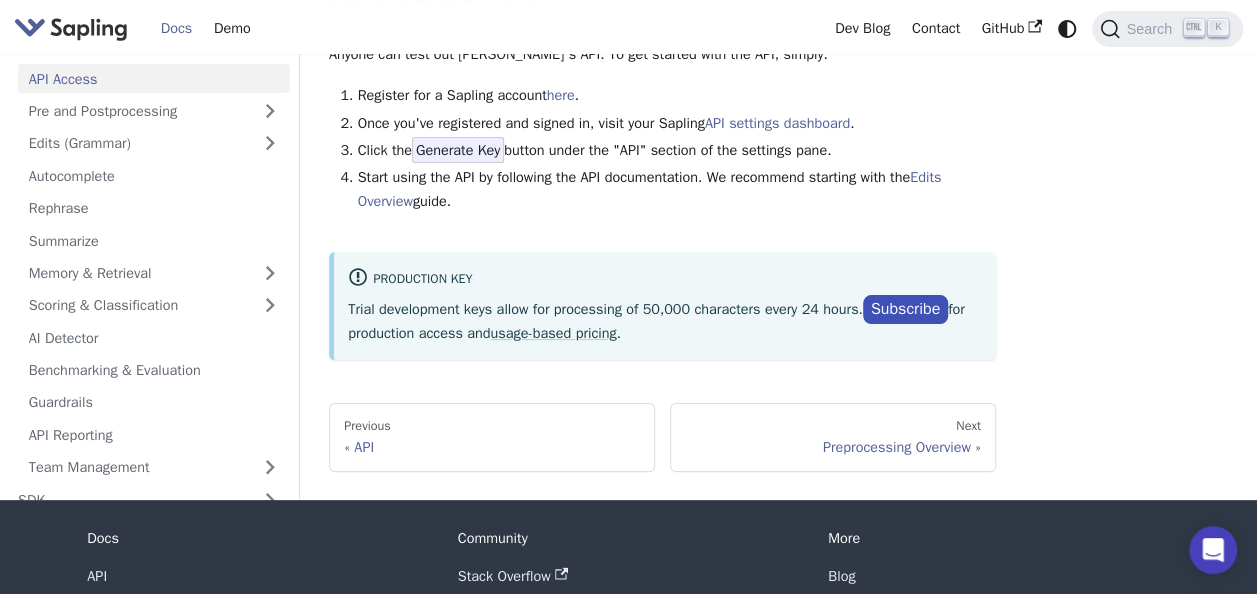 scroll, scrollTop: 100, scrollLeft: 0, axis: vertical 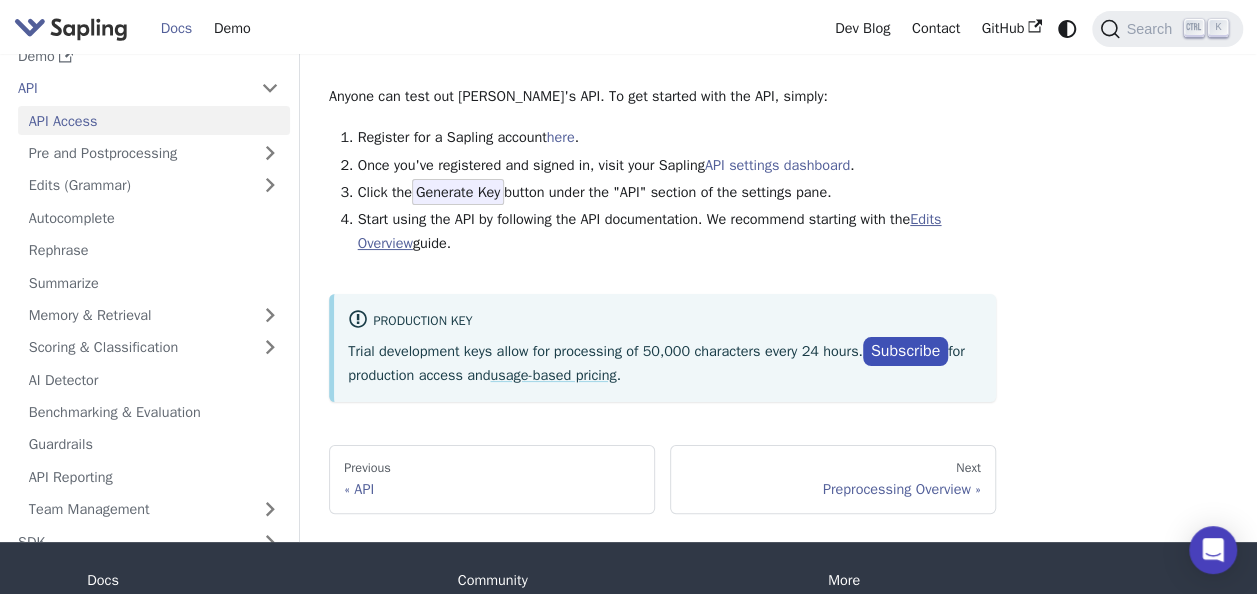 click on "Edits Overview" at bounding box center (650, 231) 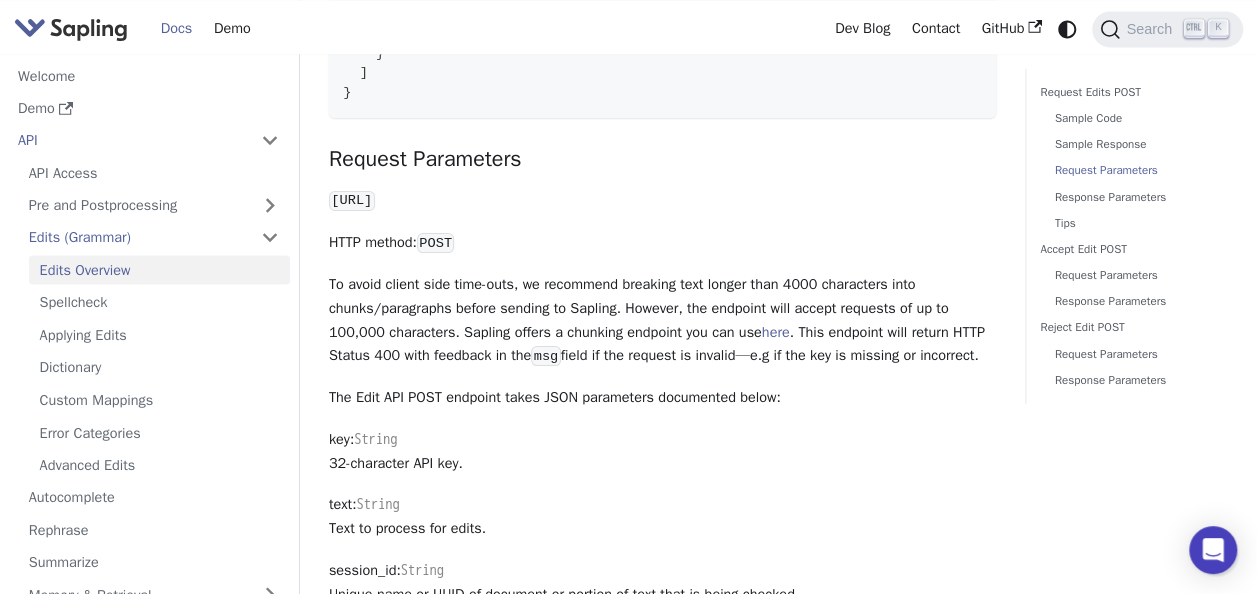 scroll, scrollTop: 1400, scrollLeft: 0, axis: vertical 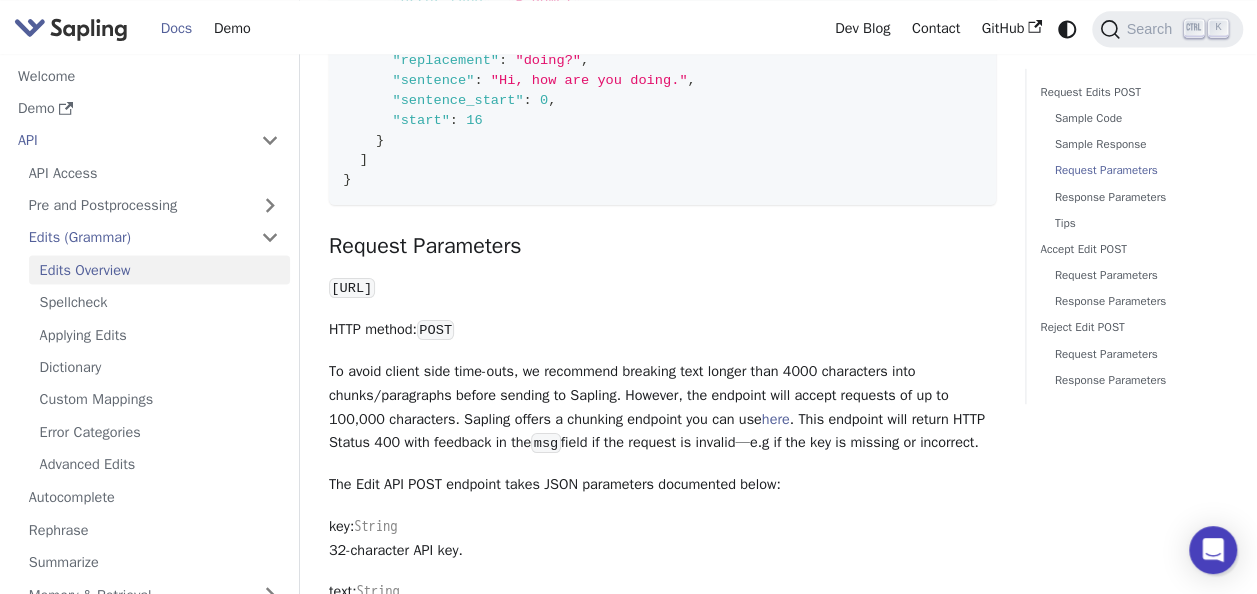 drag, startPoint x: 332, startPoint y: 296, endPoint x: 644, endPoint y: 296, distance: 312 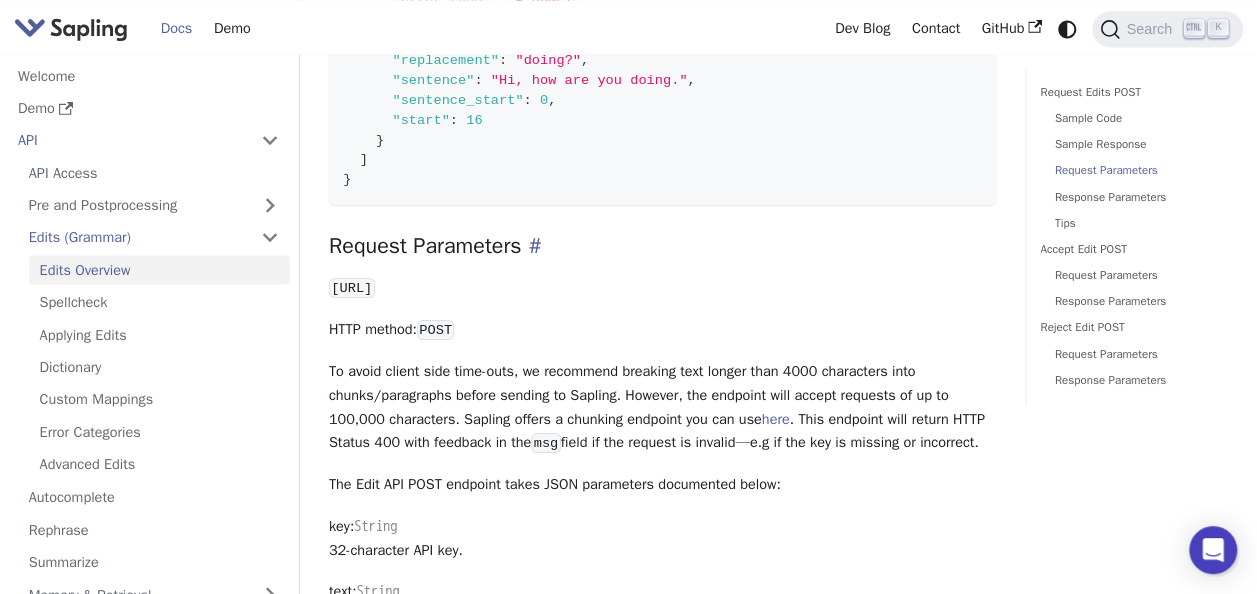 copy on "[URL]" 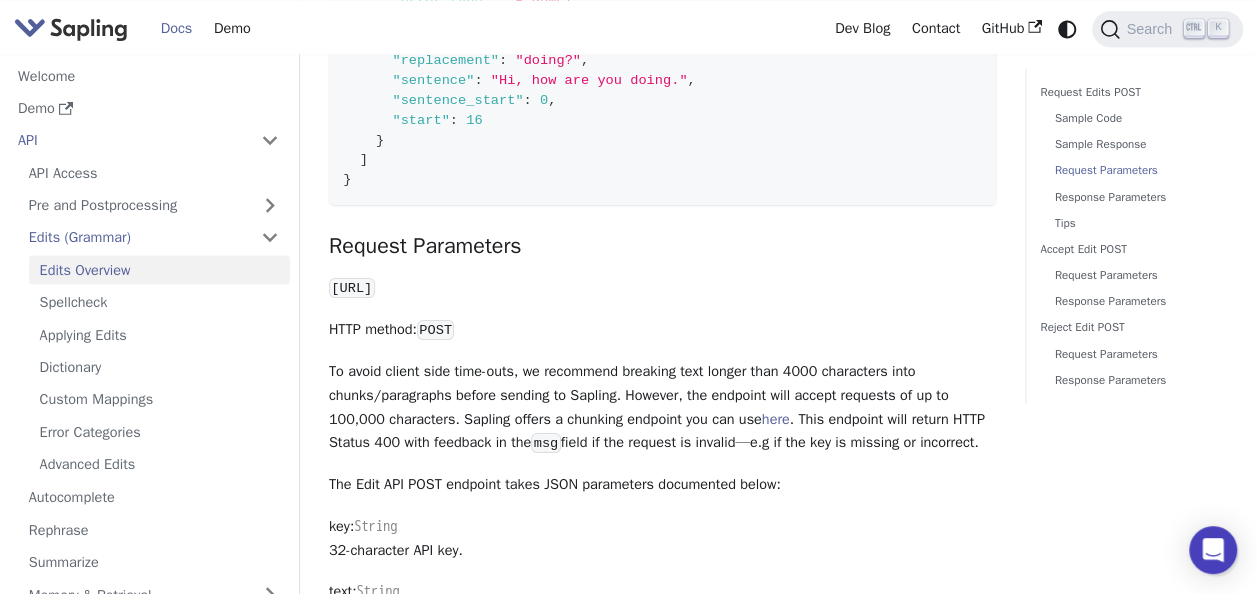 click on "HTTP method:  POST" at bounding box center [662, 330] 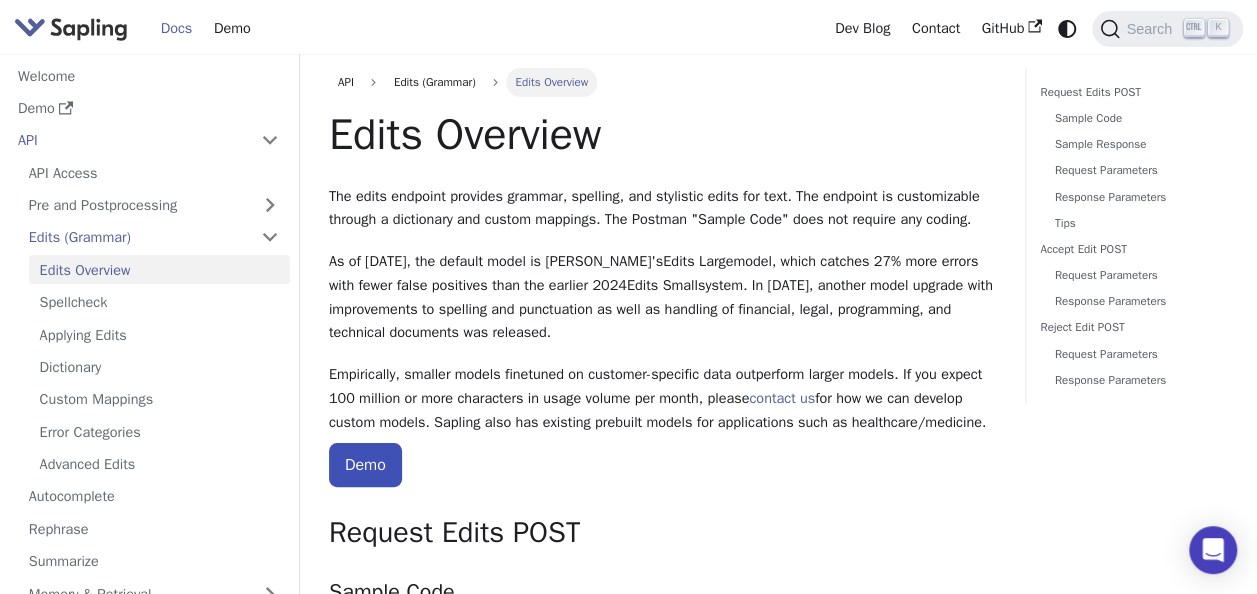 scroll, scrollTop: 500, scrollLeft: 0, axis: vertical 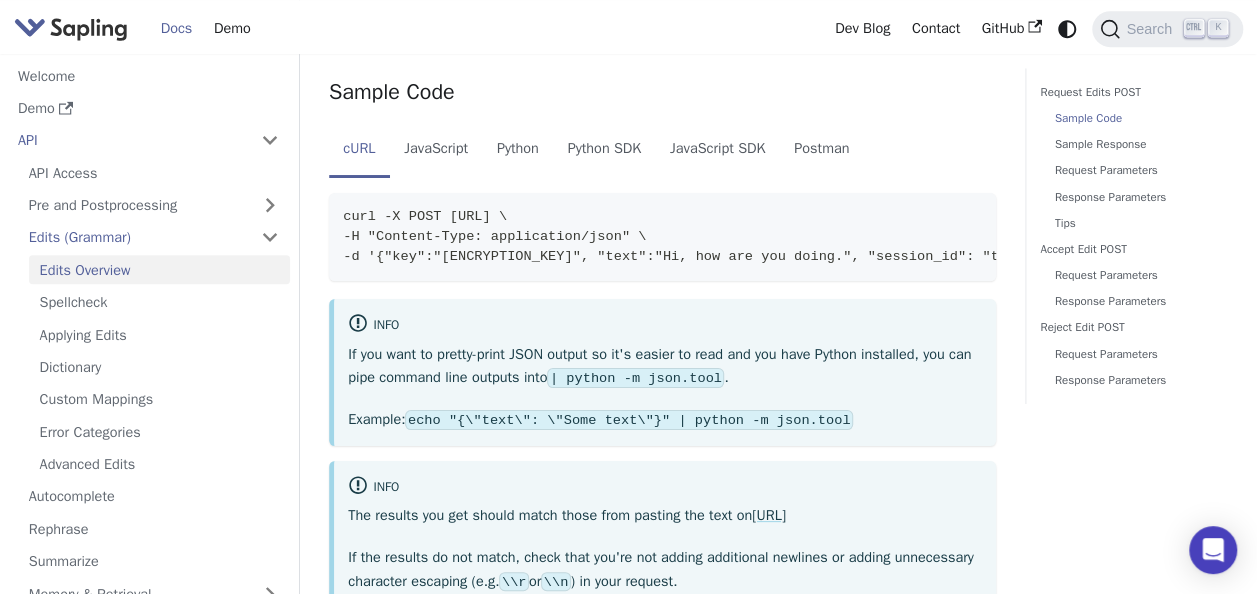 click on "Sample Code" at bounding box center (1134, 118) 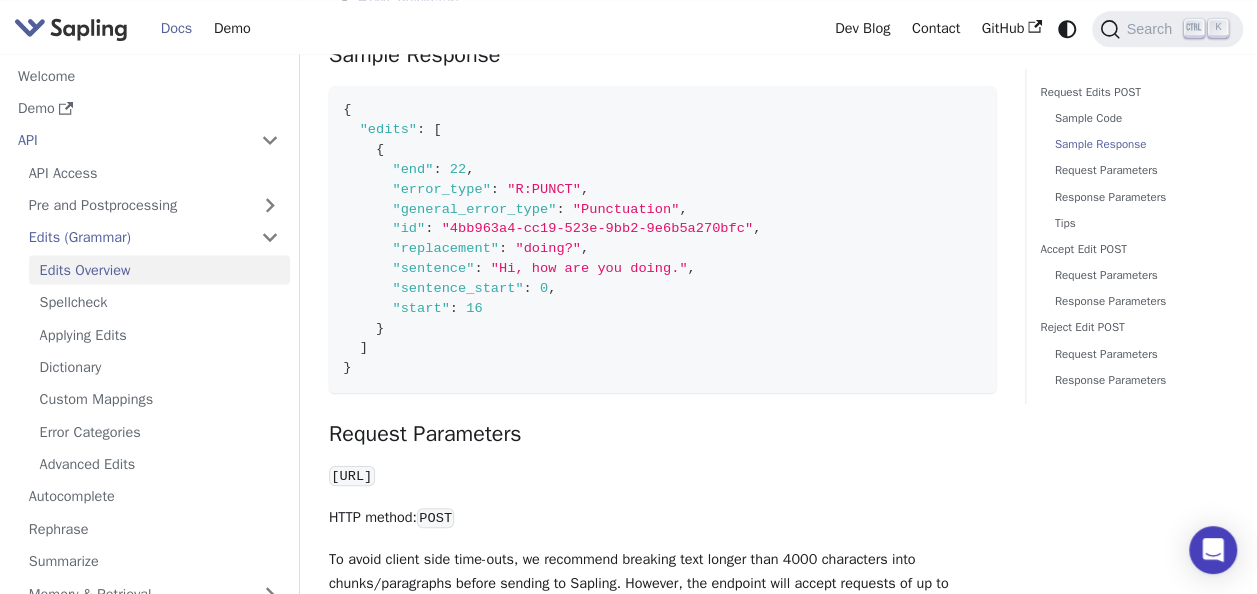 scroll, scrollTop: 1216, scrollLeft: 0, axis: vertical 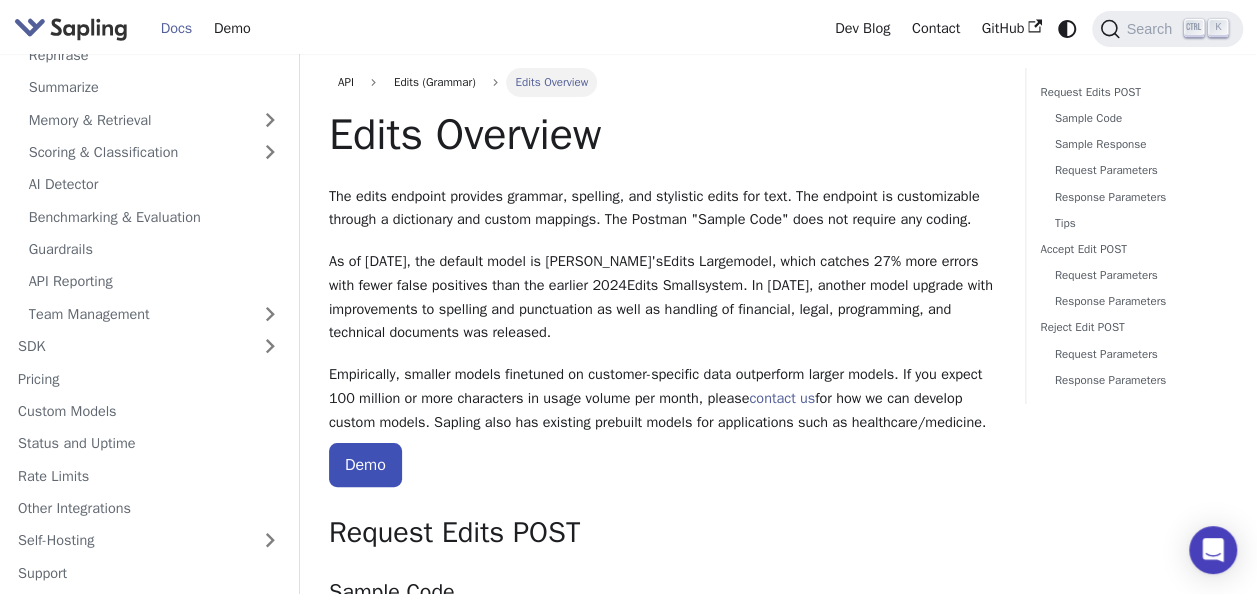 click at bounding box center [71, 28] 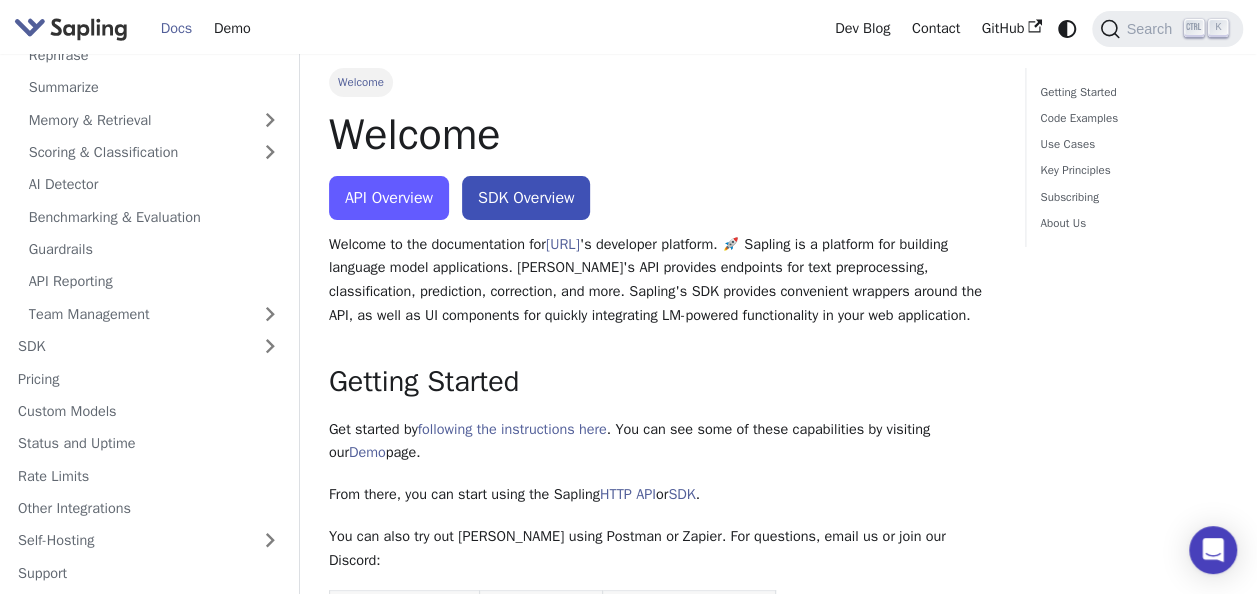 click on "API Overview" at bounding box center [389, 198] 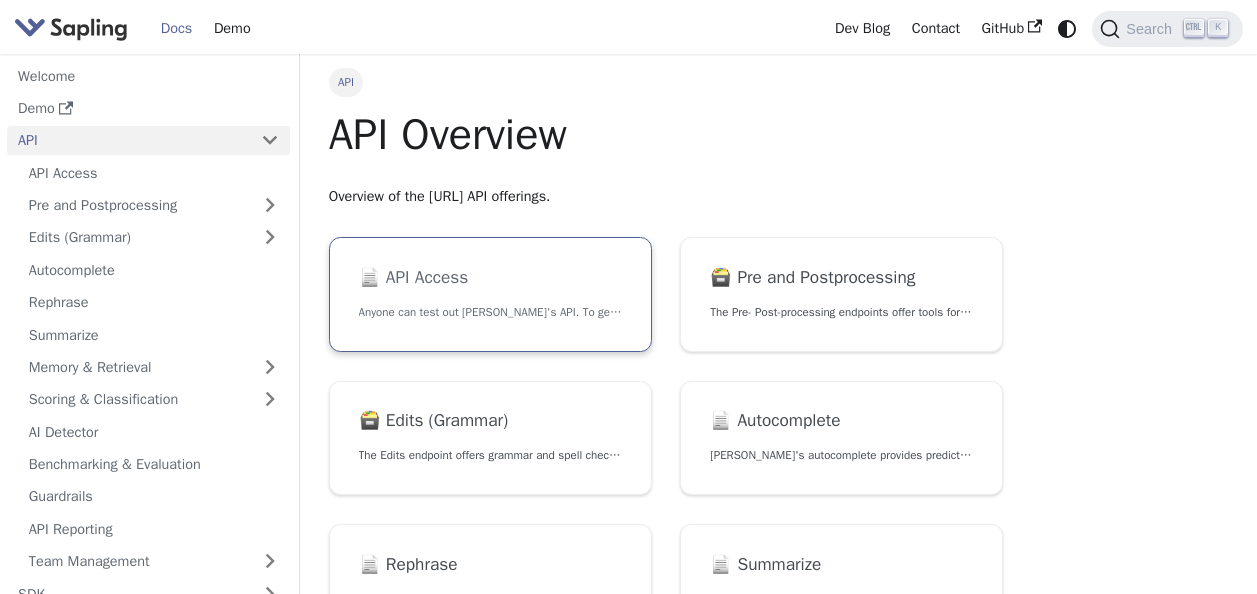 scroll, scrollTop: 0, scrollLeft: 0, axis: both 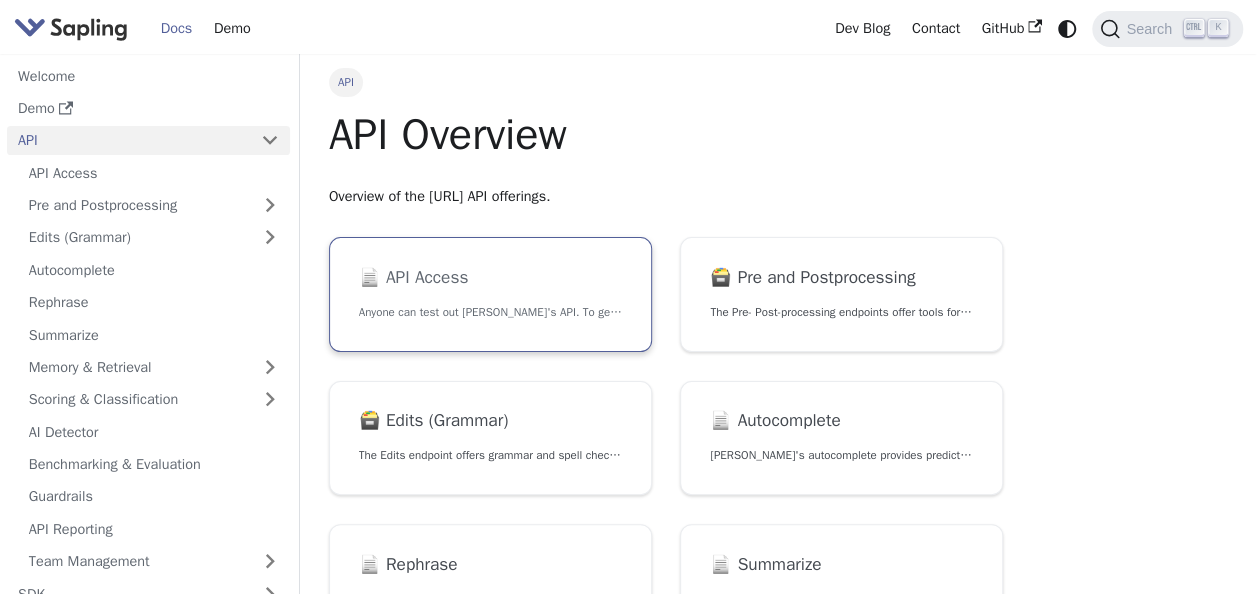 click on "📄️   API Access Anyone can test out [PERSON_NAME]'s API. To get started with the API, simply:" at bounding box center (490, 294) 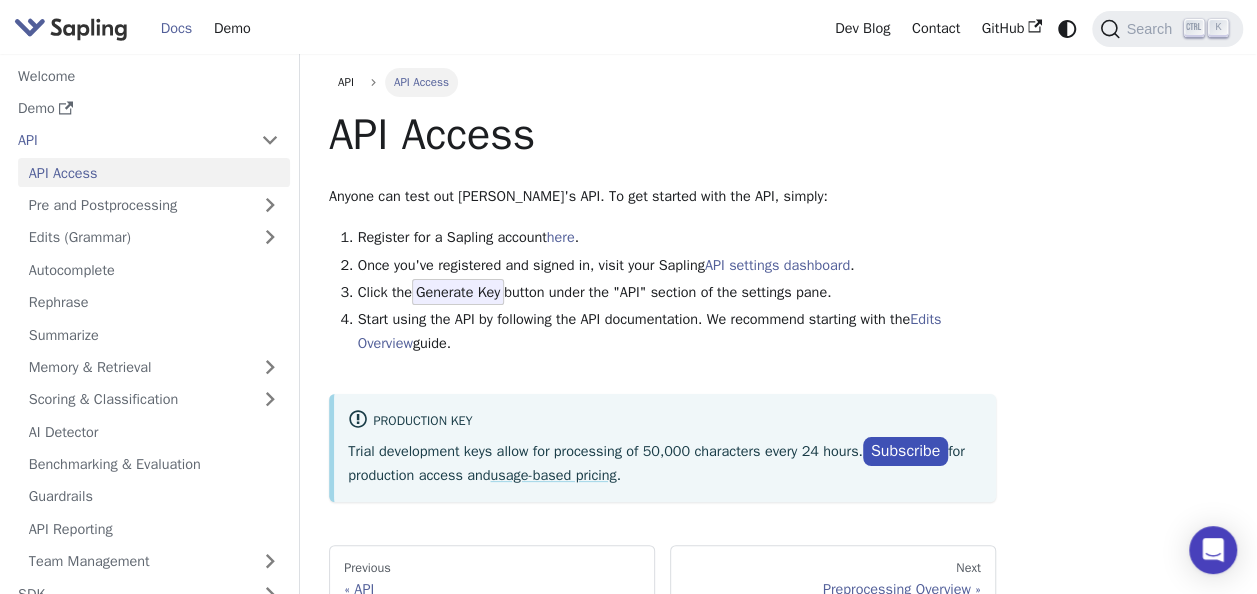 click on "Once you've registered and signed in, visit your Sapling  API settings dashboard ." at bounding box center (677, 266) 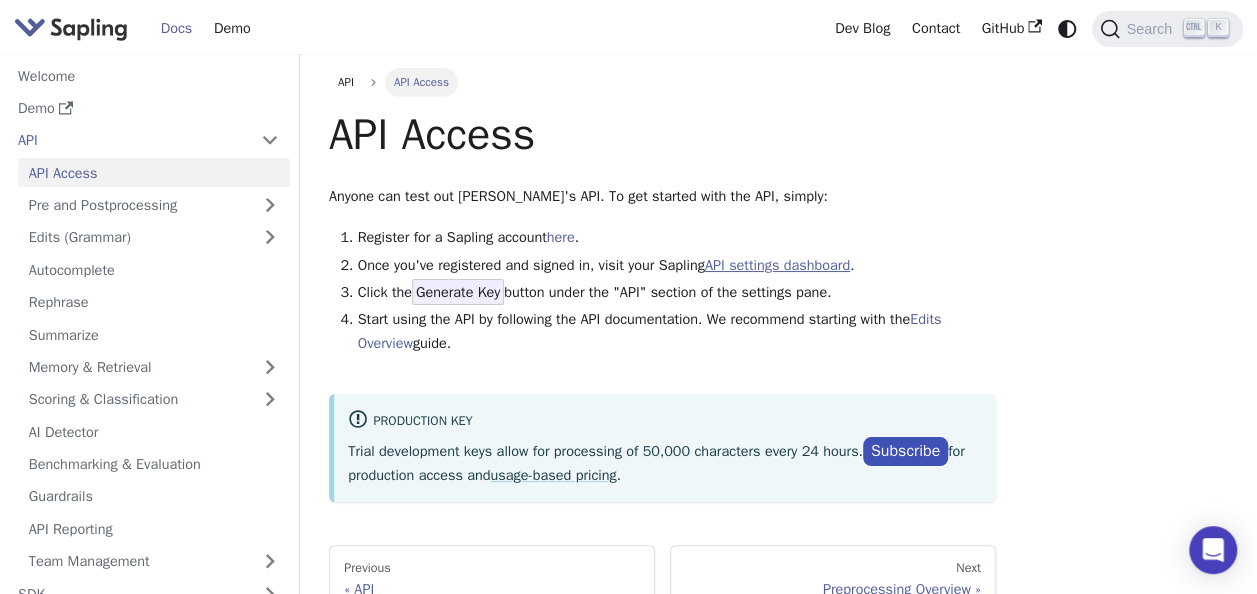 click on "API settings dashboard" at bounding box center (777, 265) 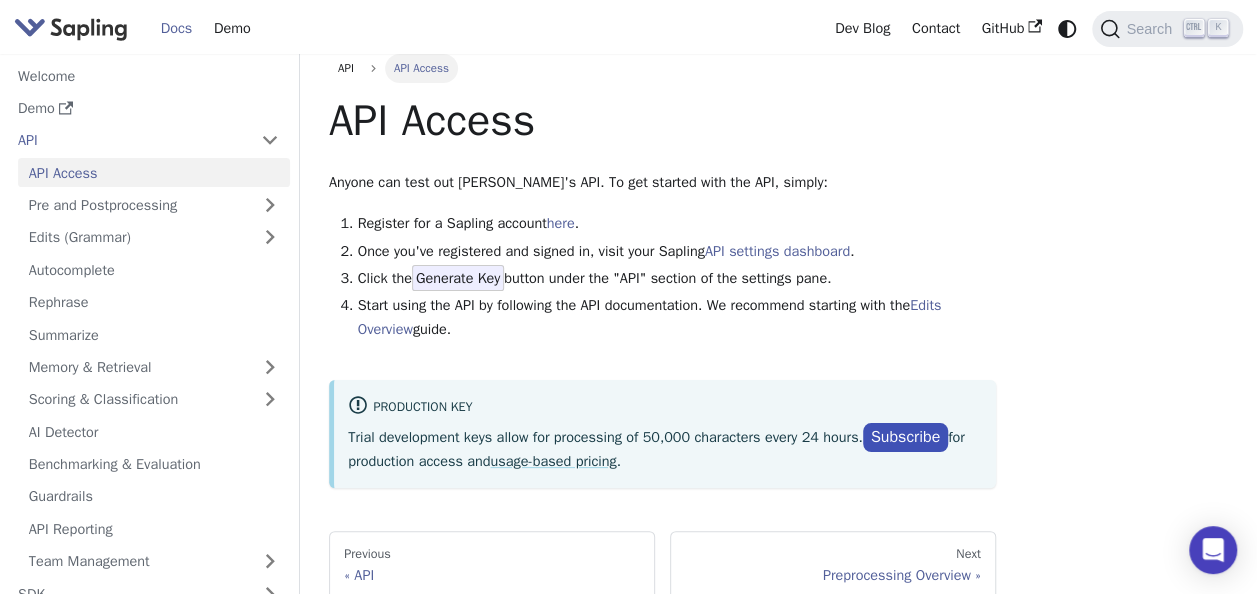 scroll, scrollTop: 200, scrollLeft: 0, axis: vertical 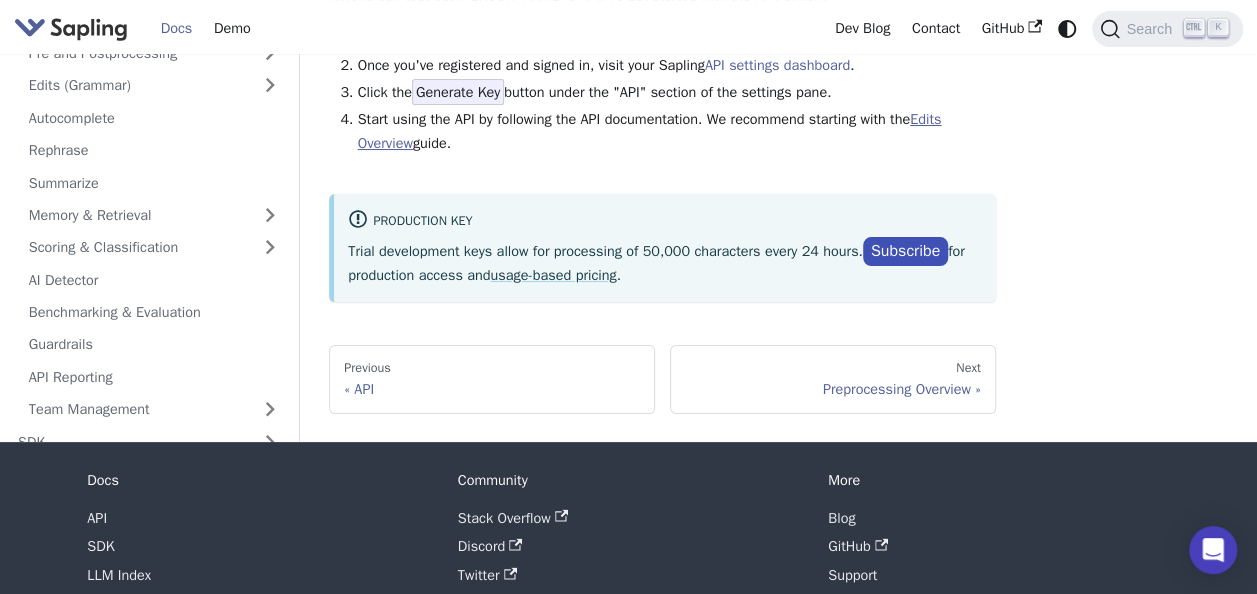 click on "Edits Overview" at bounding box center (650, 131) 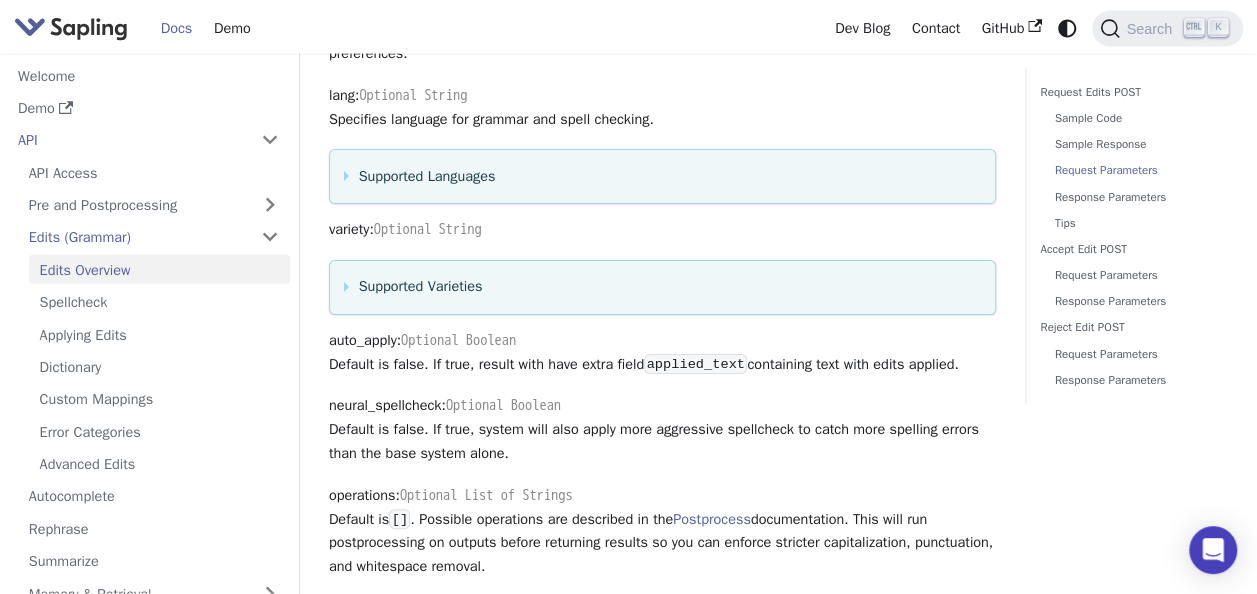 scroll, scrollTop: 2217, scrollLeft: 0, axis: vertical 